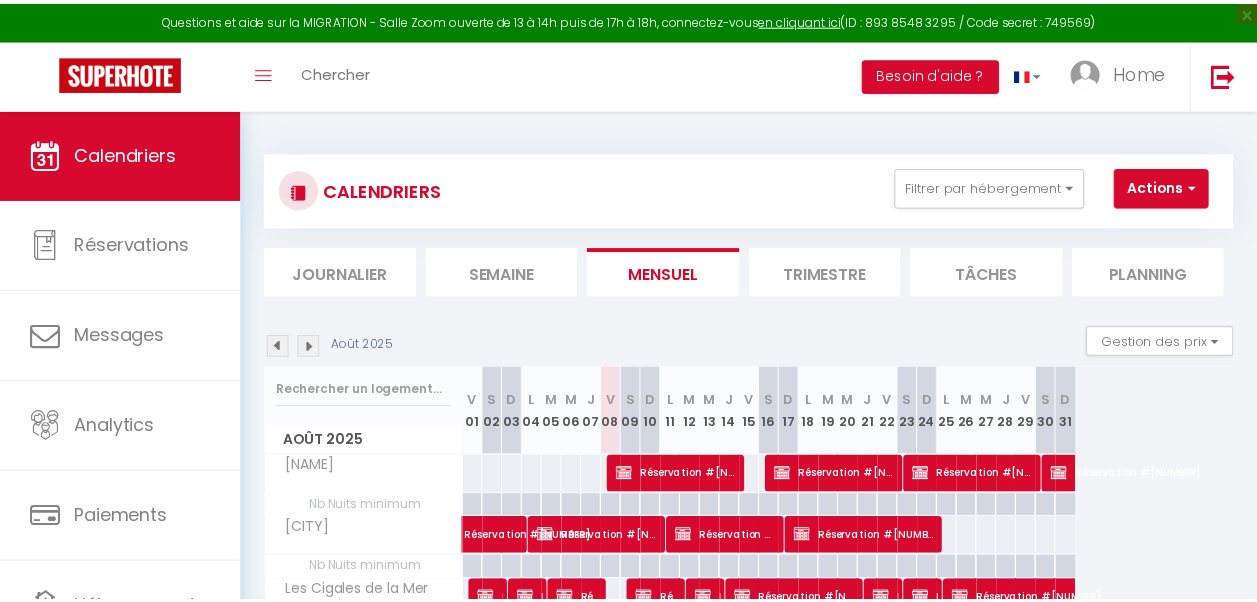 scroll, scrollTop: 0, scrollLeft: 0, axis: both 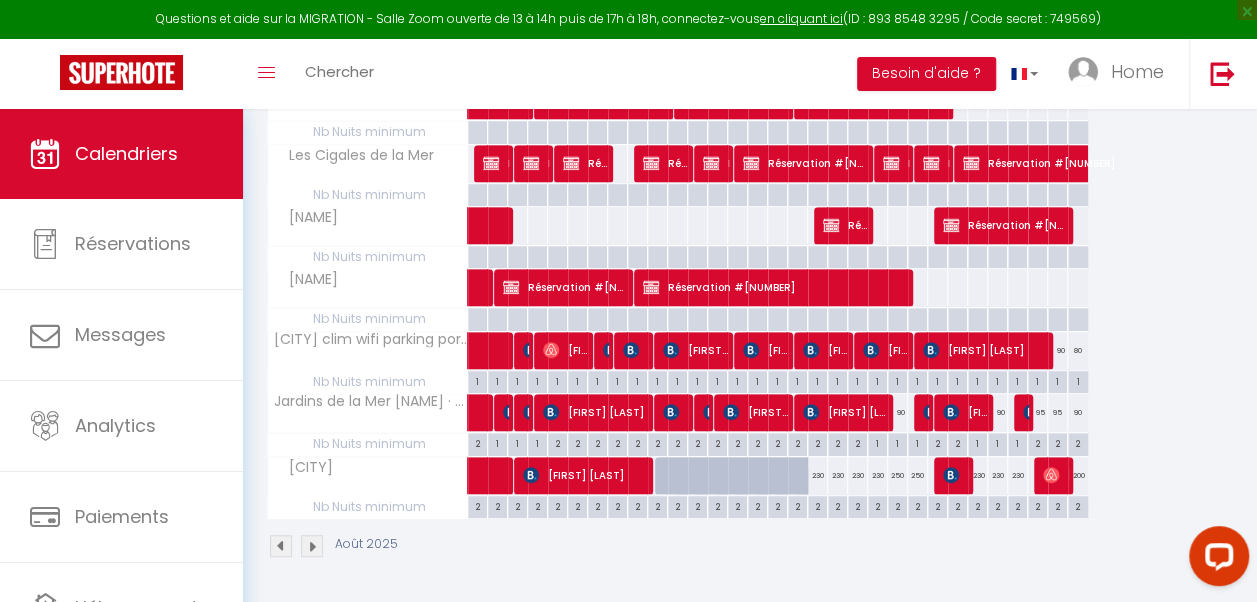 click on "230" at bounding box center (818, 475) 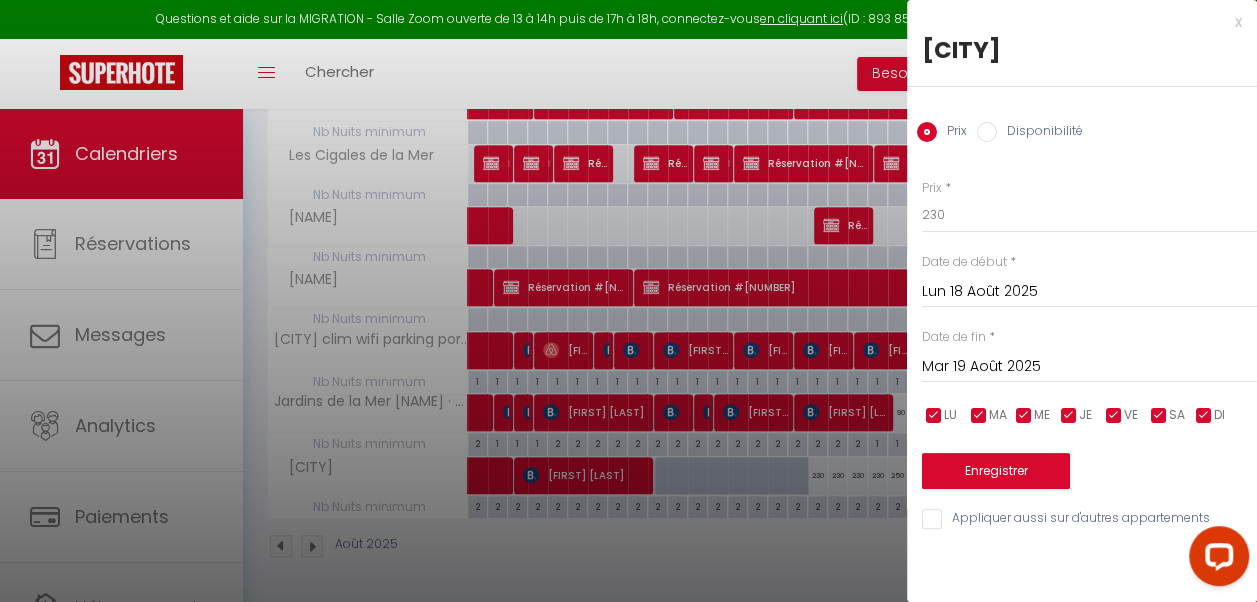 click at bounding box center [628, 301] 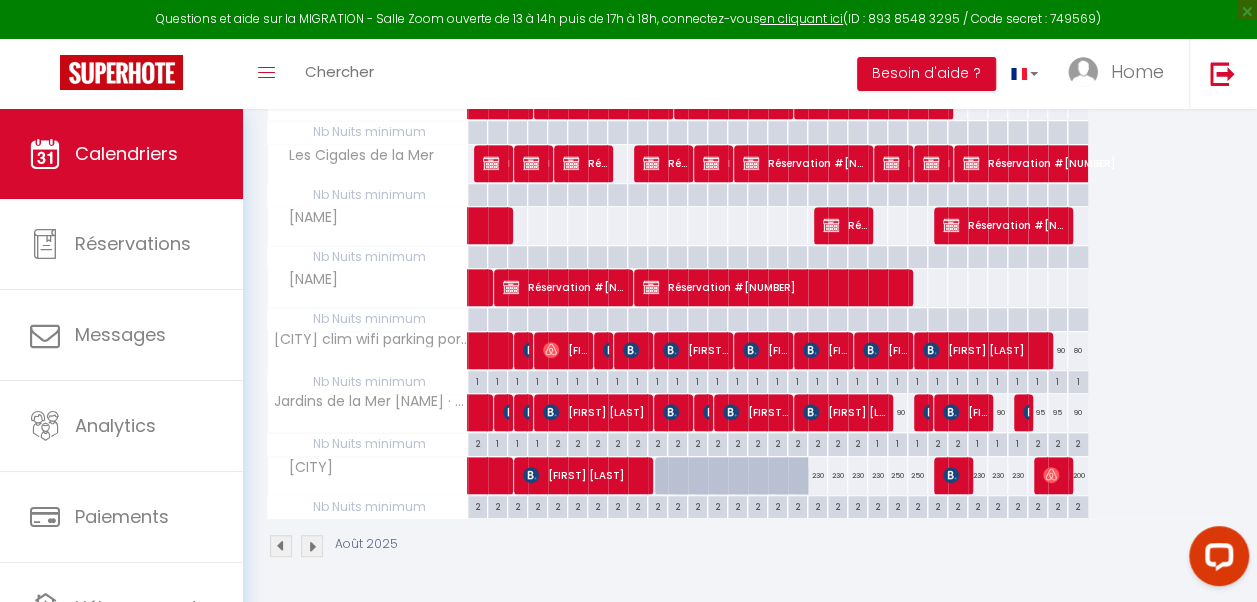 click on "250" at bounding box center [918, 475] 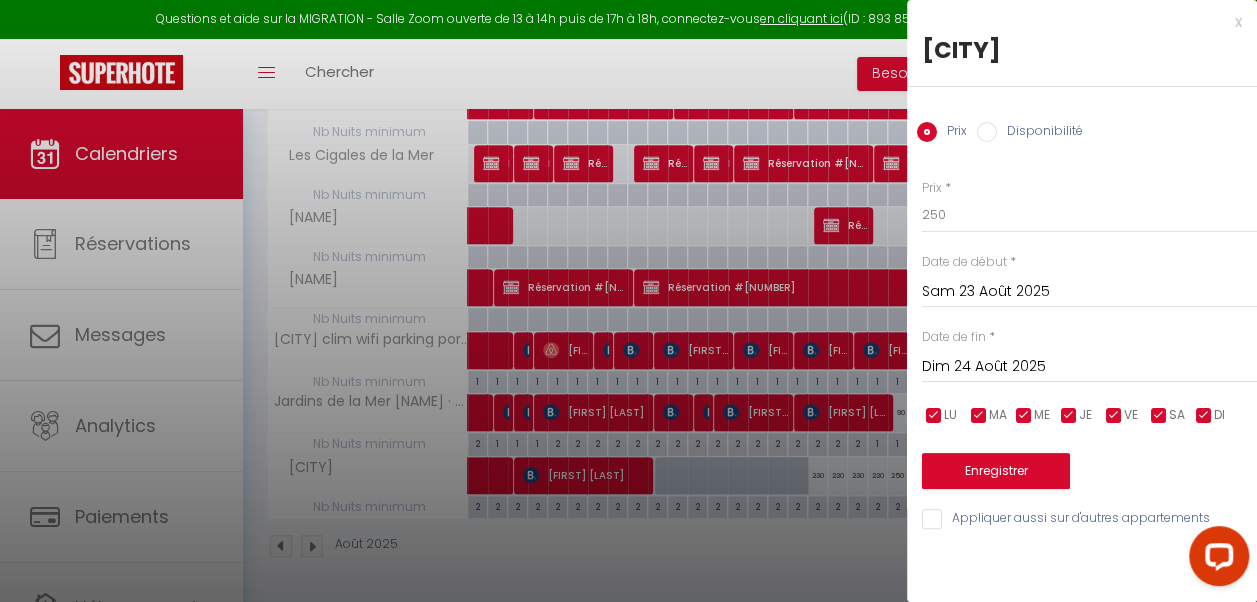 click at bounding box center [628, 301] 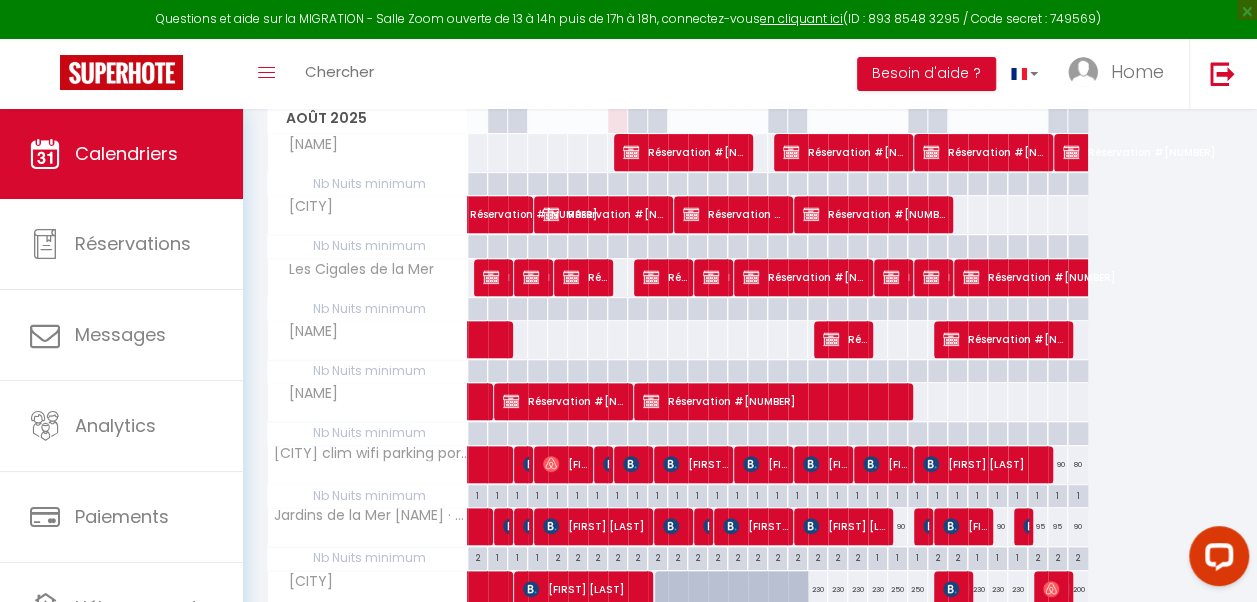 scroll, scrollTop: 294, scrollLeft: 0, axis: vertical 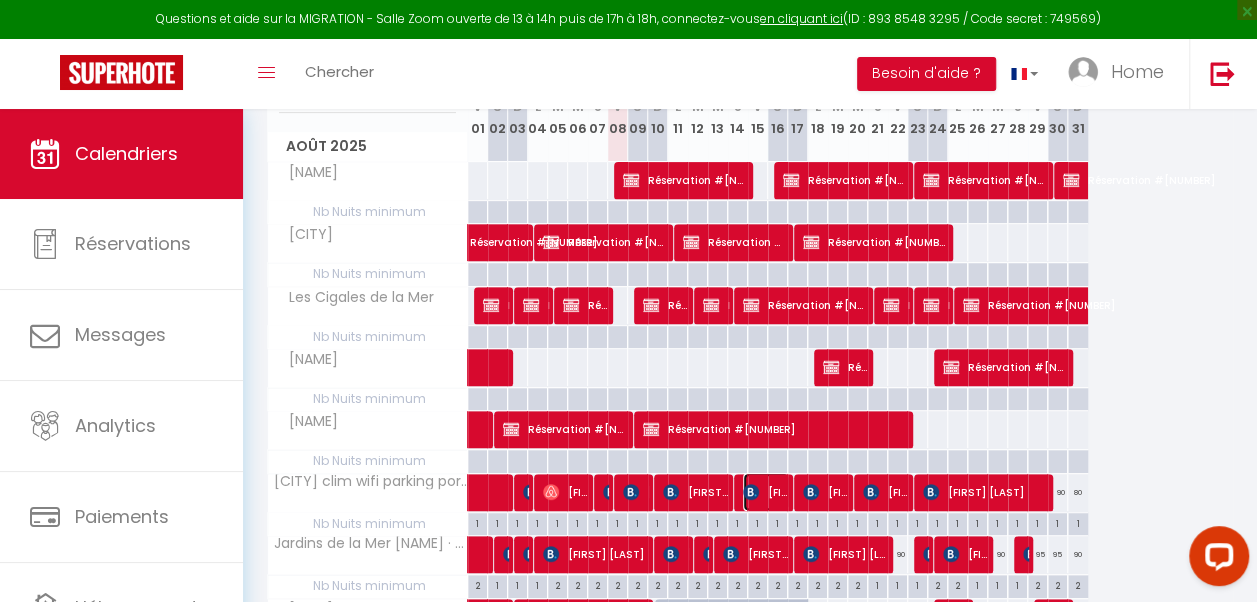 click on "[FIRST] [LAST]" at bounding box center (766, 492) 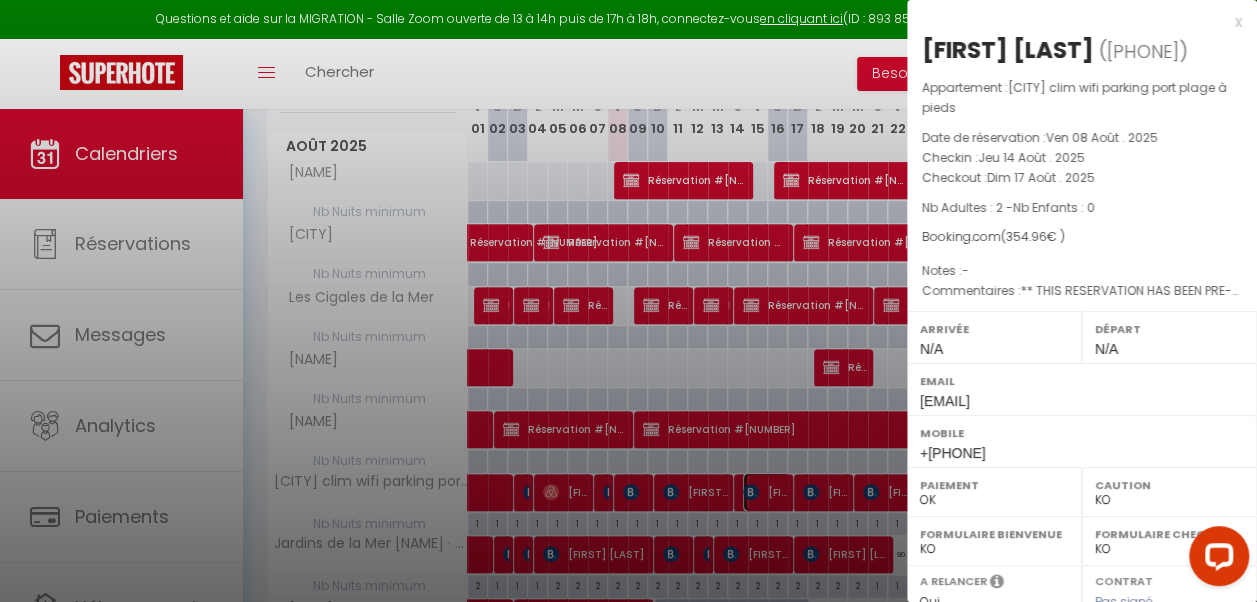 select on "[POSTALCODE]" 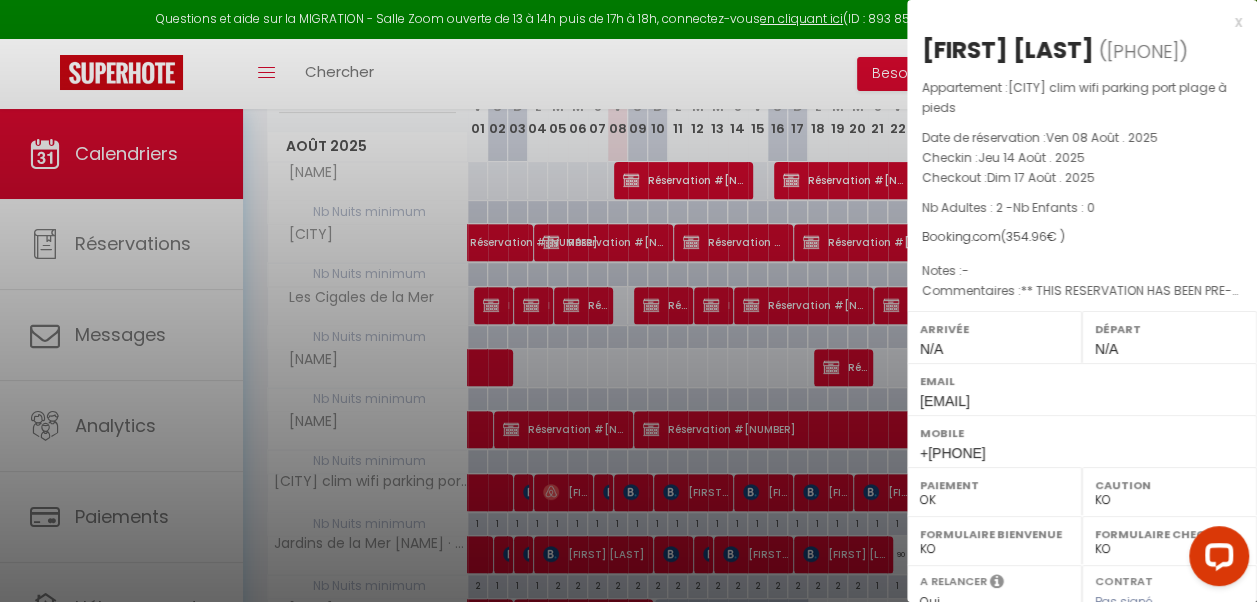 click at bounding box center [628, 301] 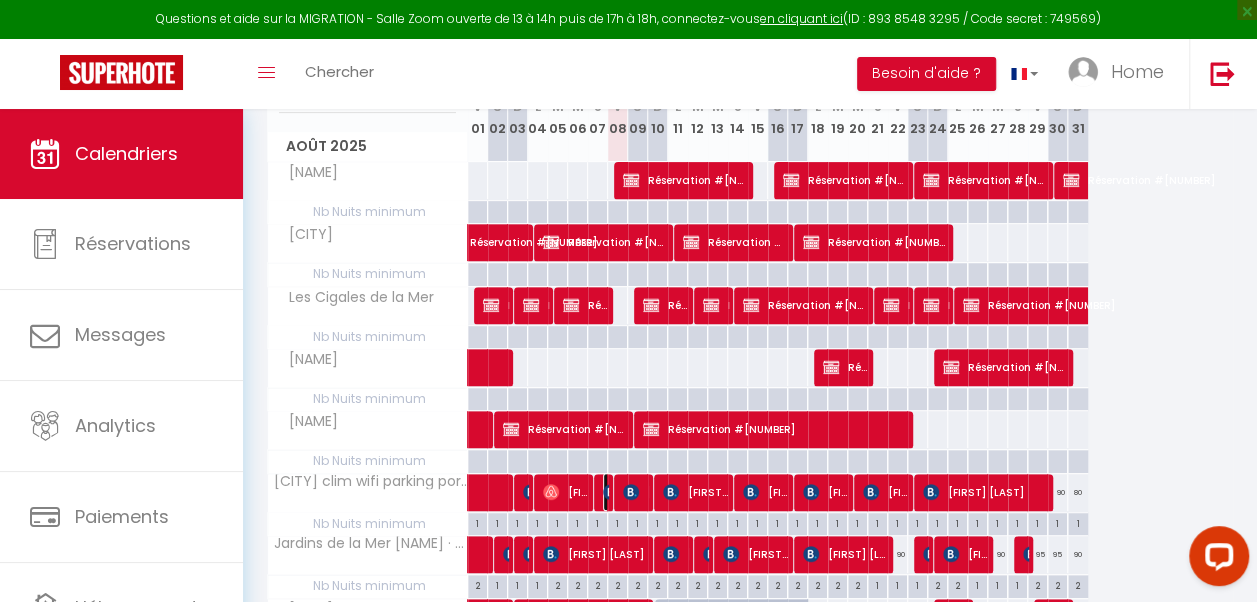 click at bounding box center (611, 492) 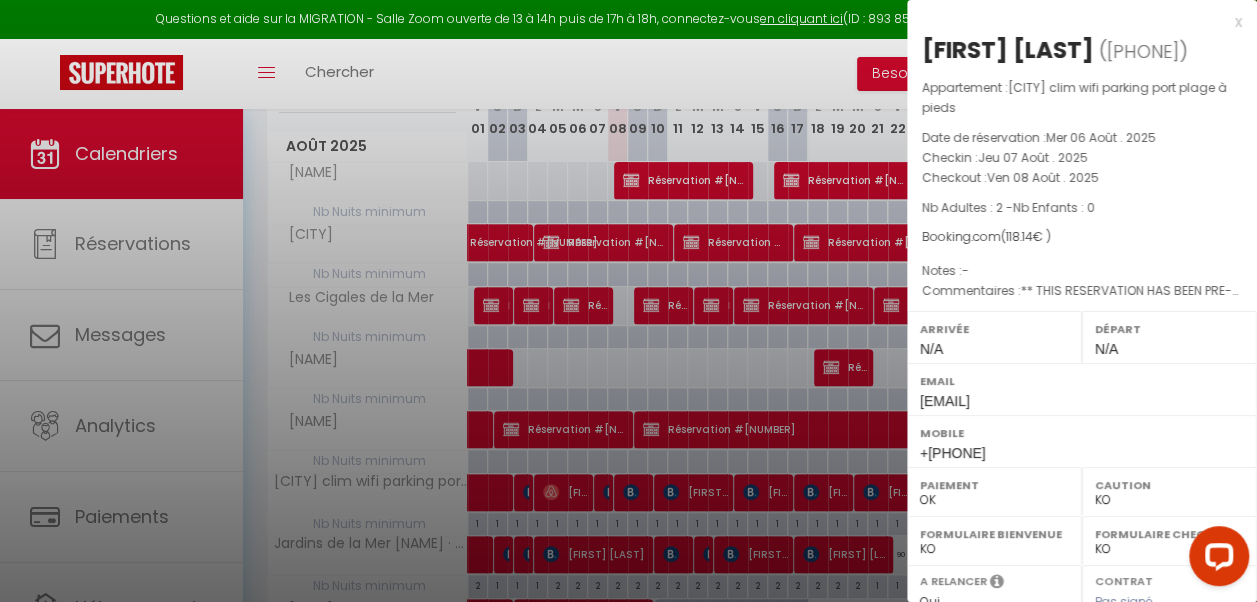 click at bounding box center (628, 301) 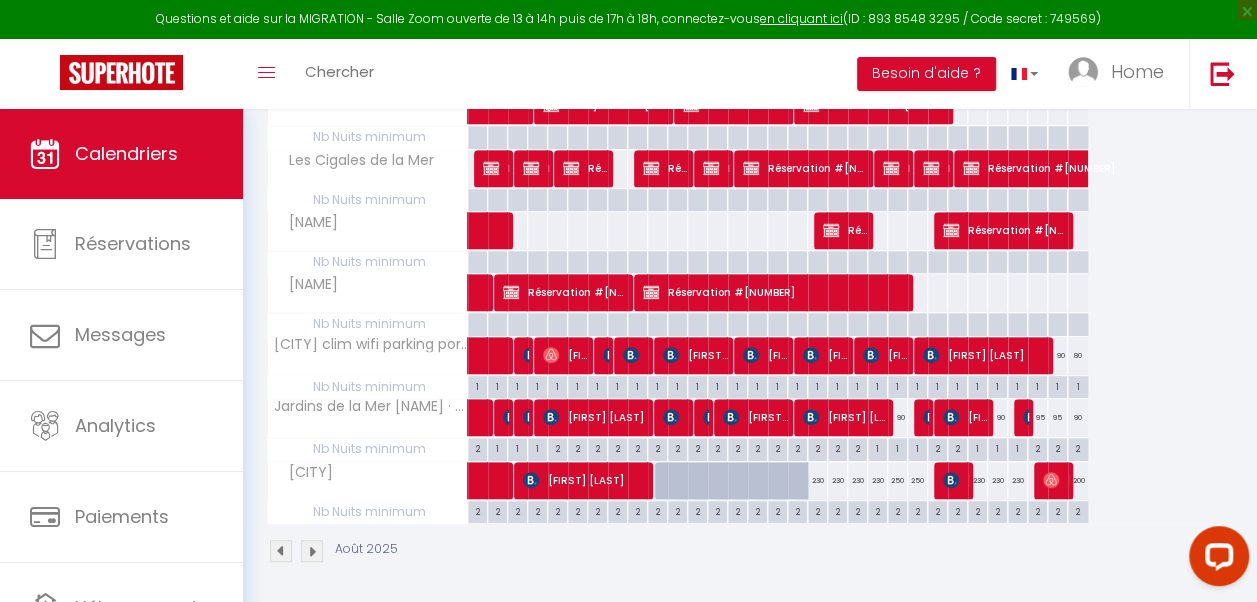 scroll, scrollTop: 432, scrollLeft: 0, axis: vertical 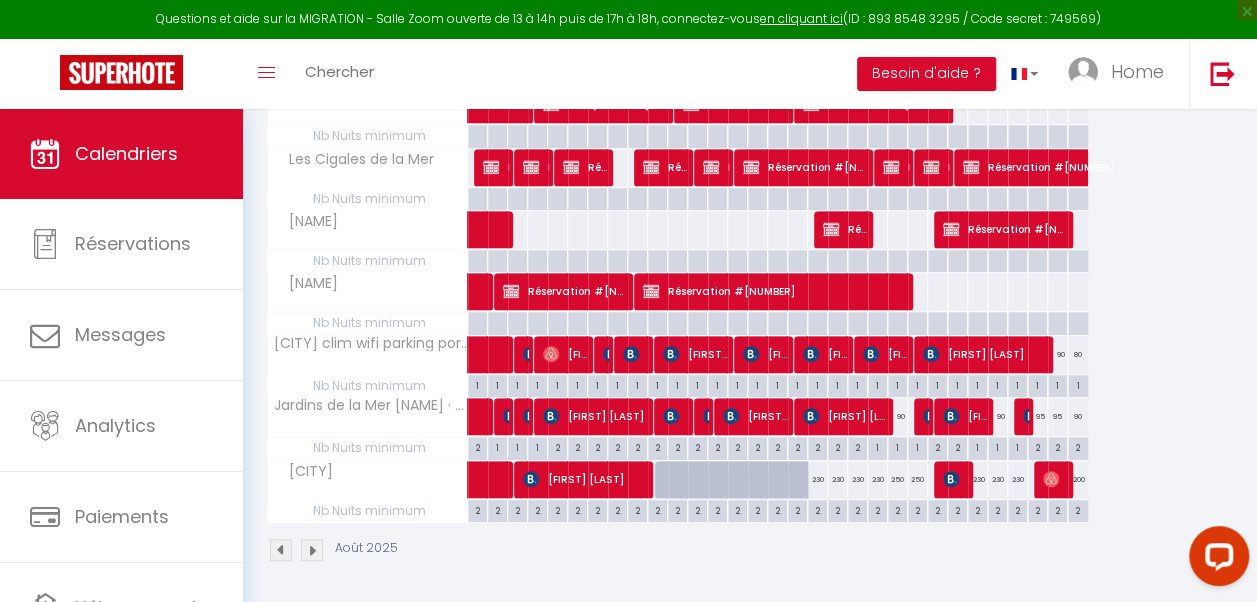 click on "230" at bounding box center (818, 479) 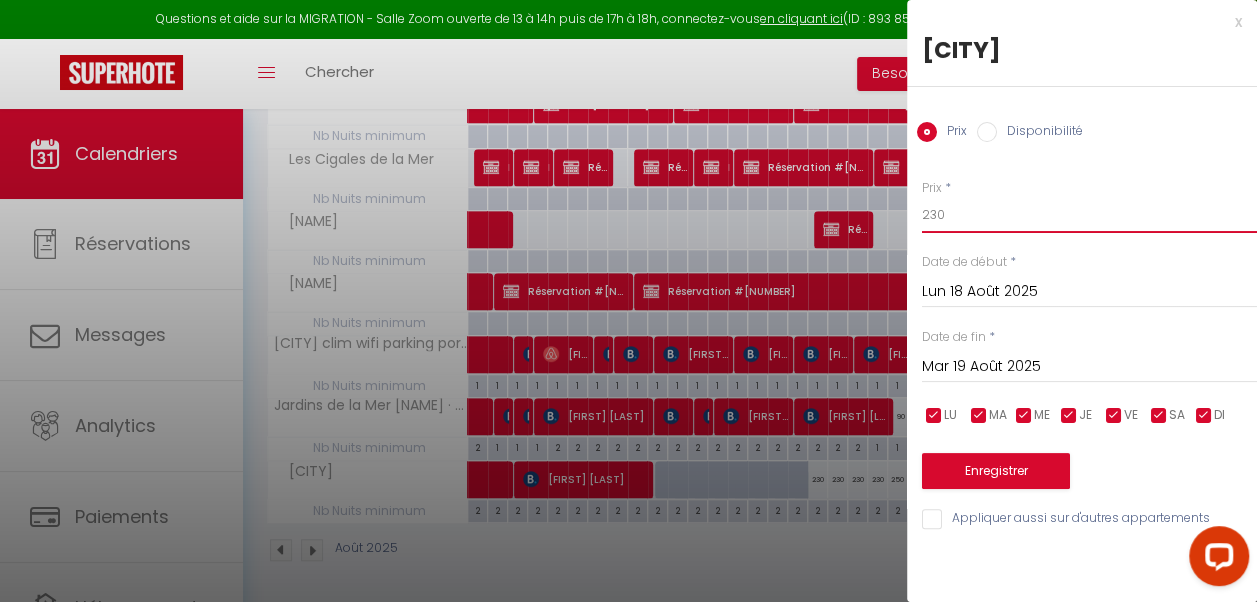 click on "230" at bounding box center [1089, 215] 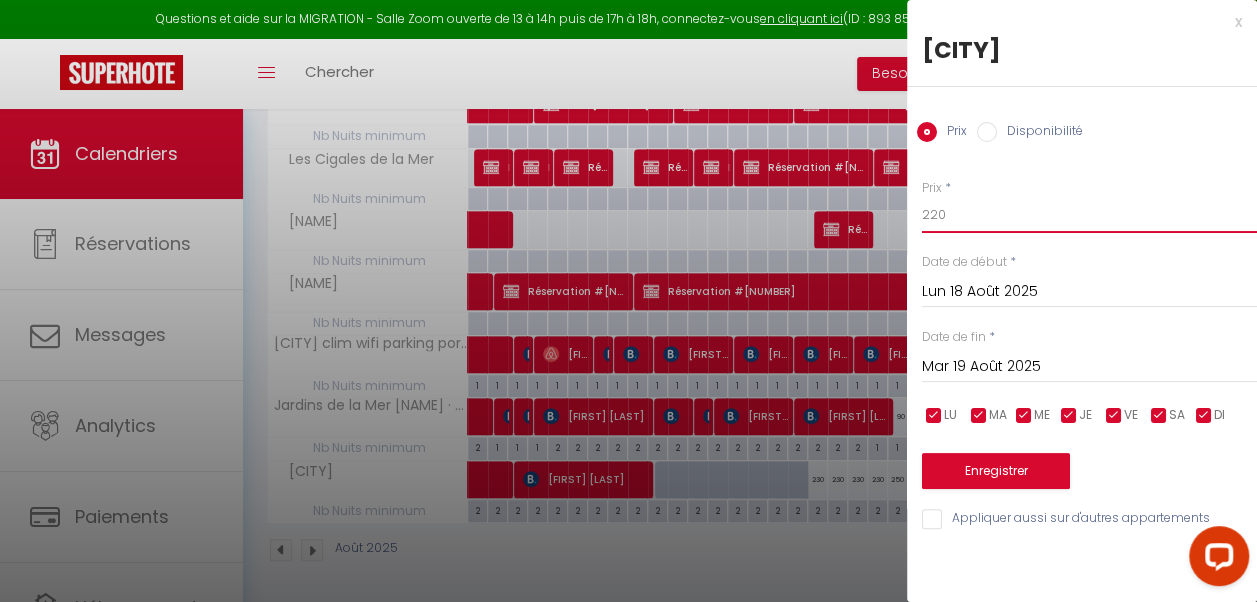 type on "220" 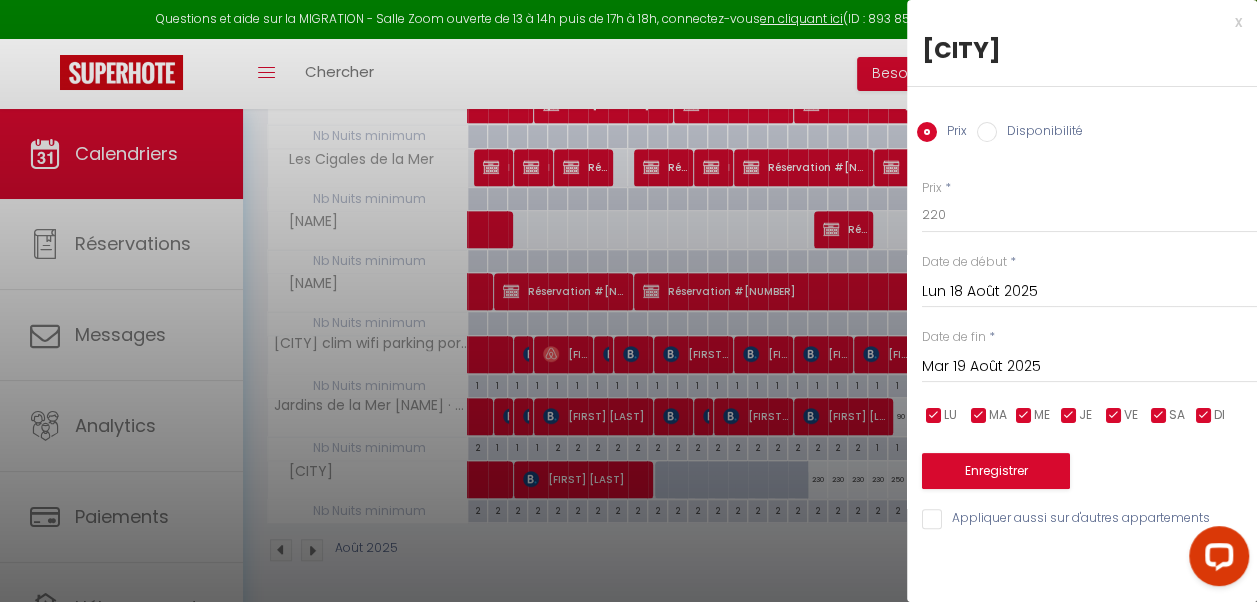 click on "Mar 19 Août 2025" at bounding box center (1089, 367) 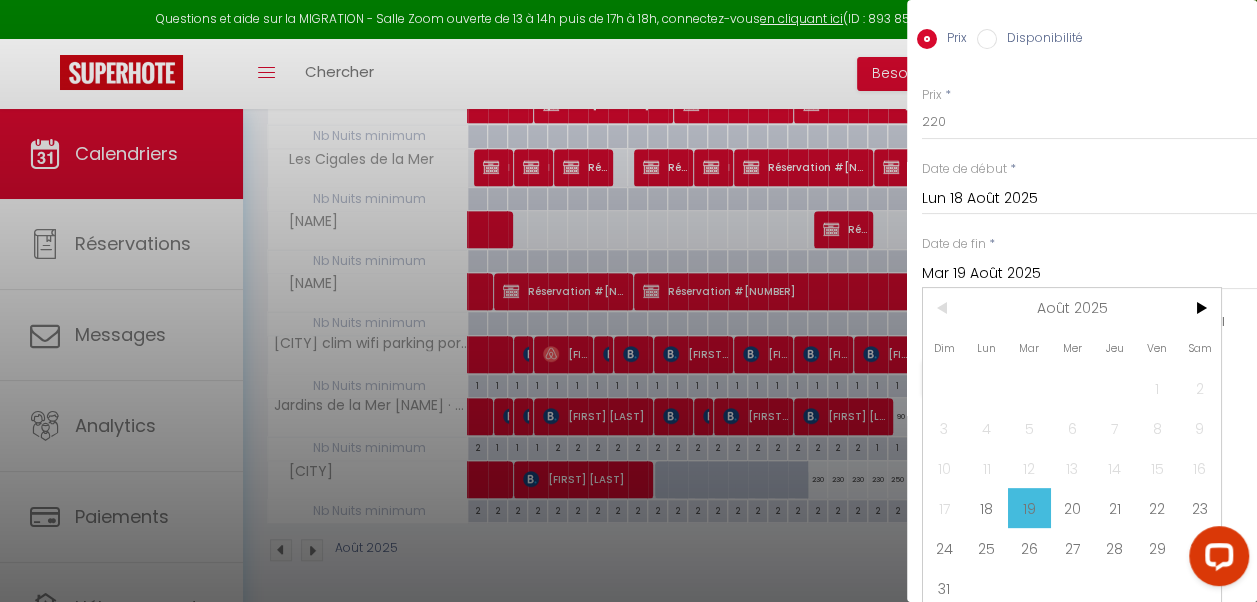scroll, scrollTop: 114, scrollLeft: 0, axis: vertical 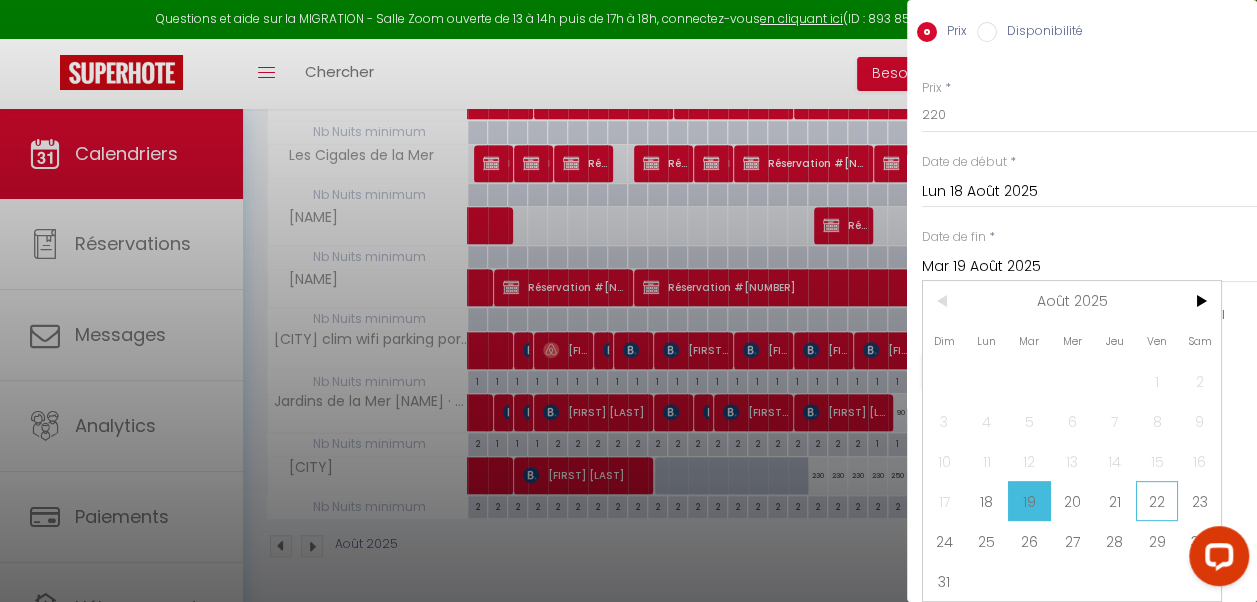 click on "22" at bounding box center [1157, 501] 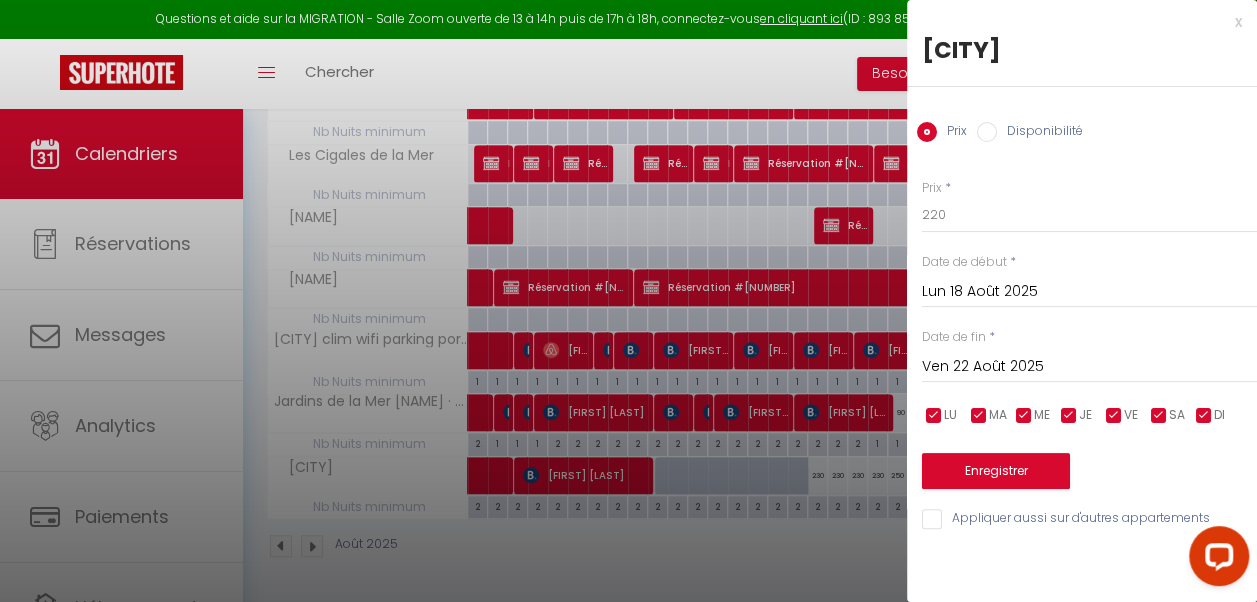 scroll, scrollTop: 0, scrollLeft: 0, axis: both 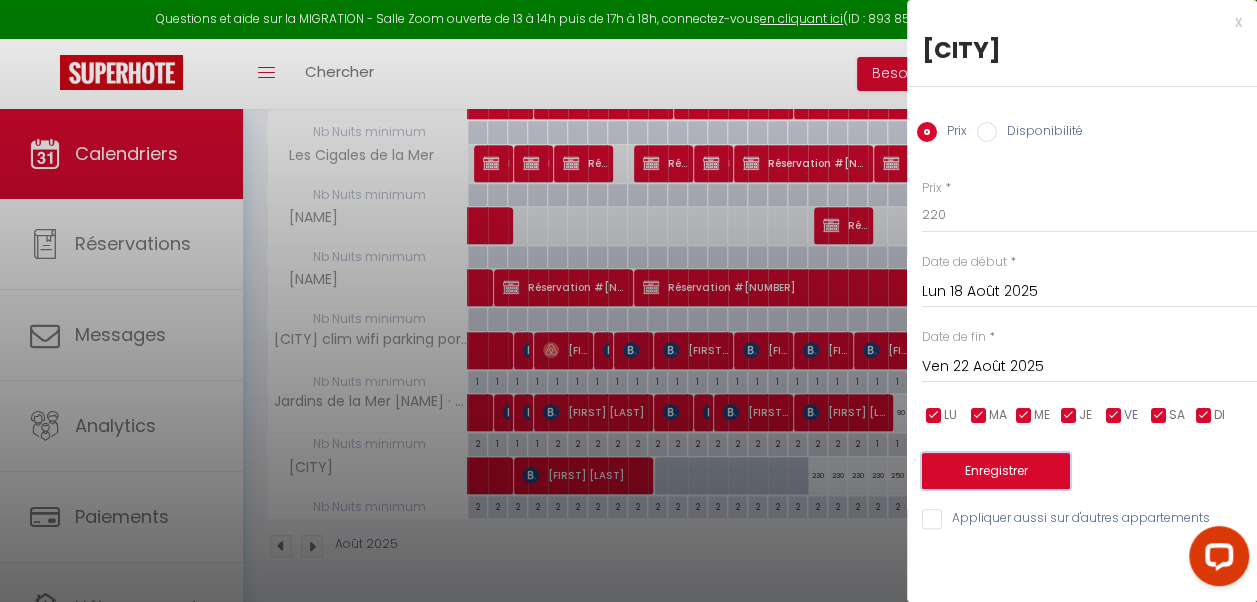 click on "Enregistrer" at bounding box center (996, 471) 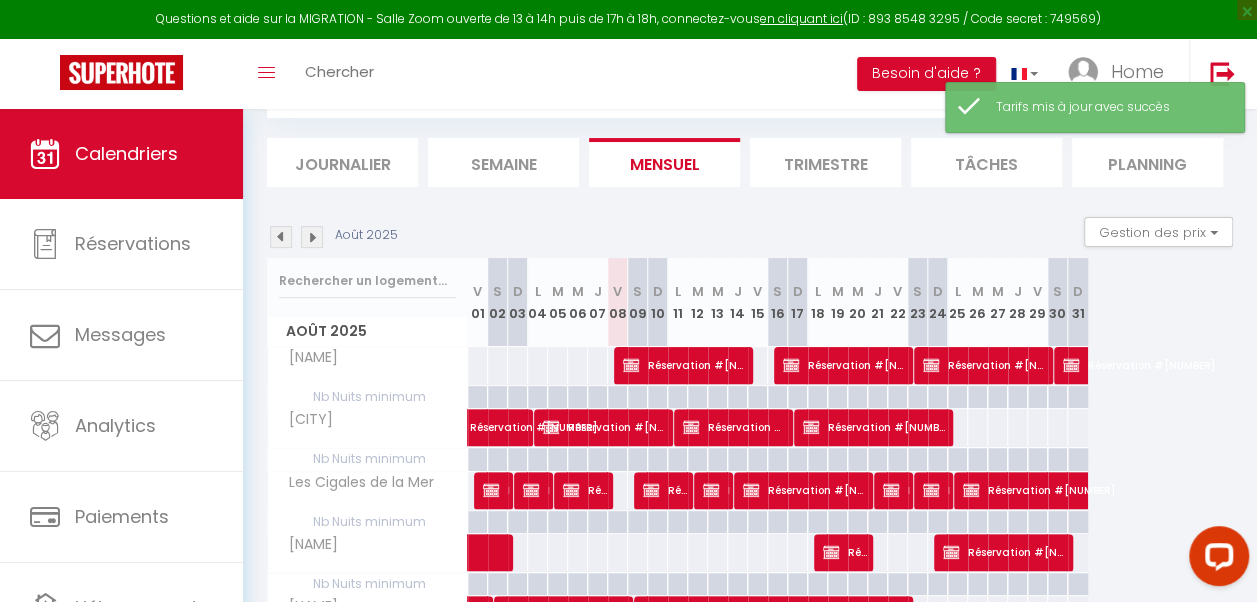 scroll, scrollTop: 444, scrollLeft: 0, axis: vertical 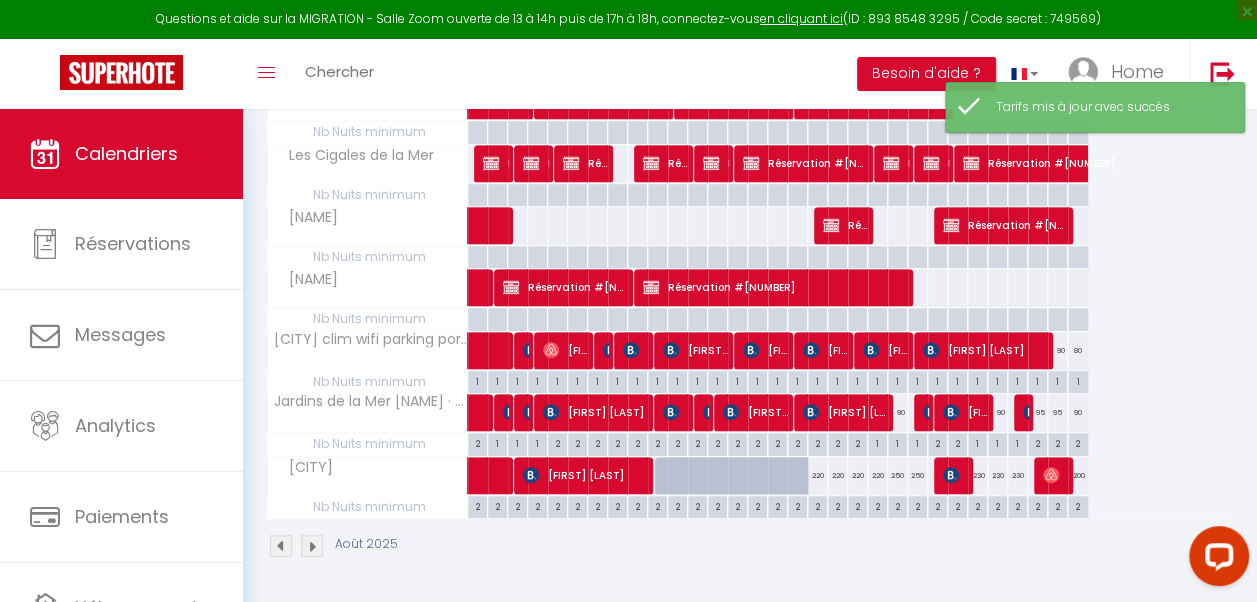 click on "250" at bounding box center (898, 475) 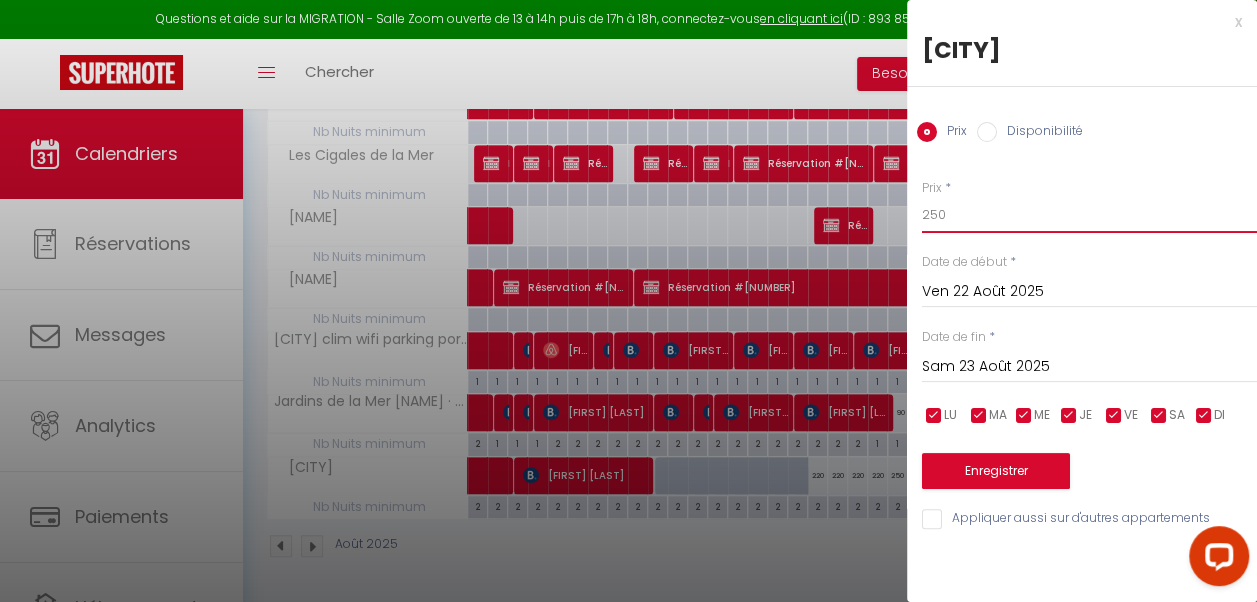 click on "250" at bounding box center (1089, 215) 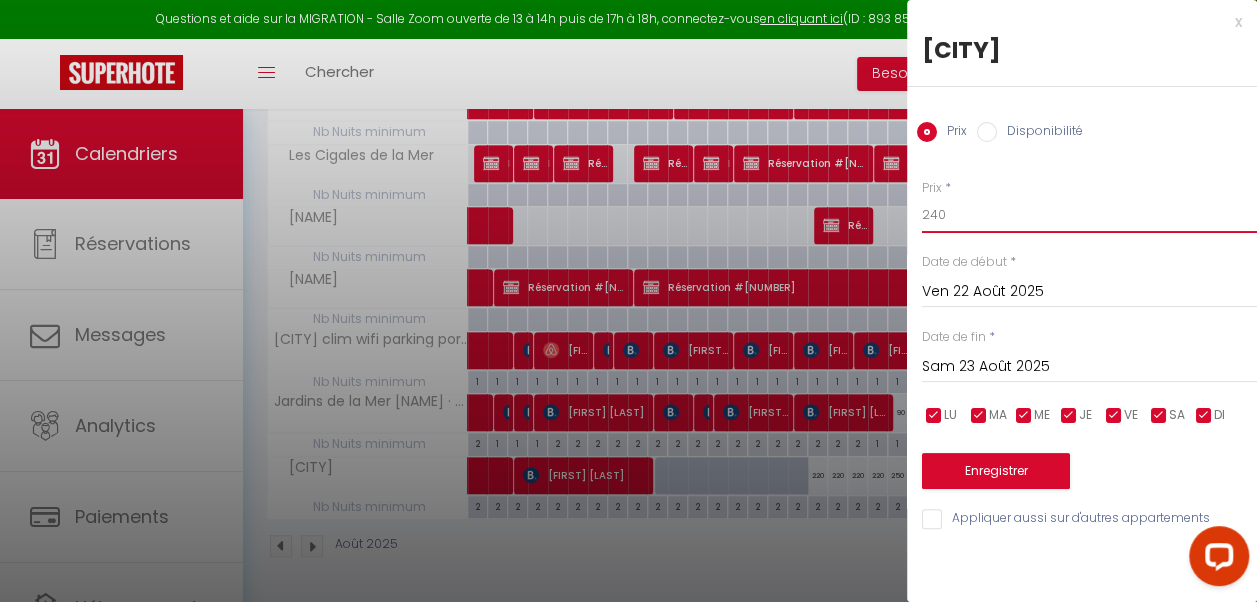 type on "240" 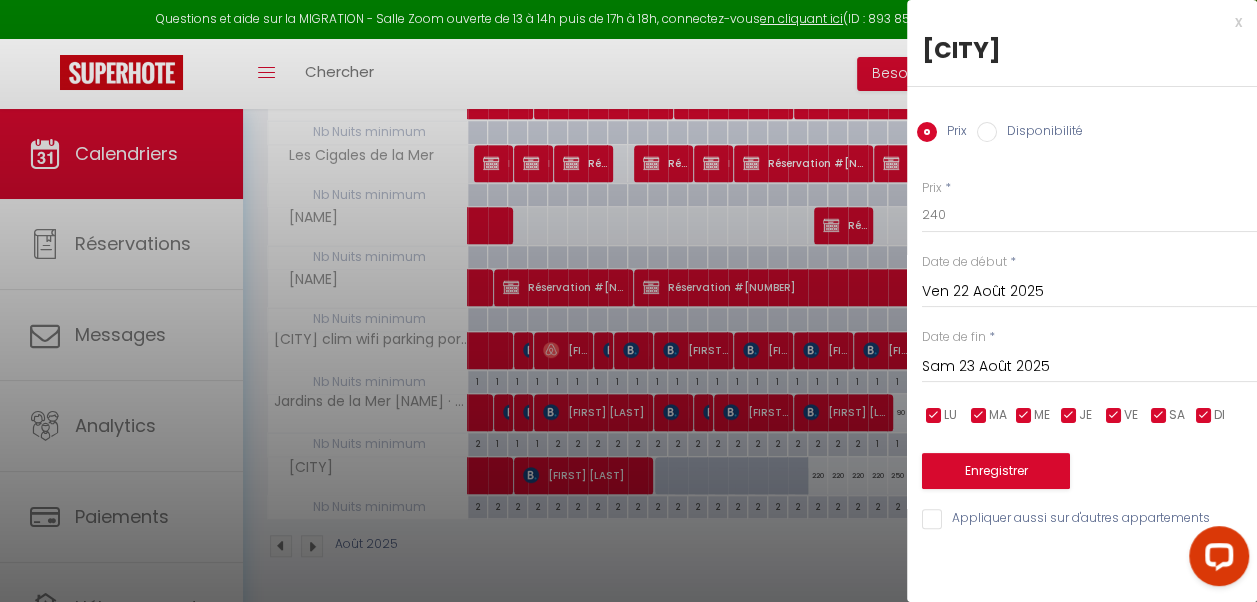 click on "Sam 23 Août 2025" at bounding box center (1089, 367) 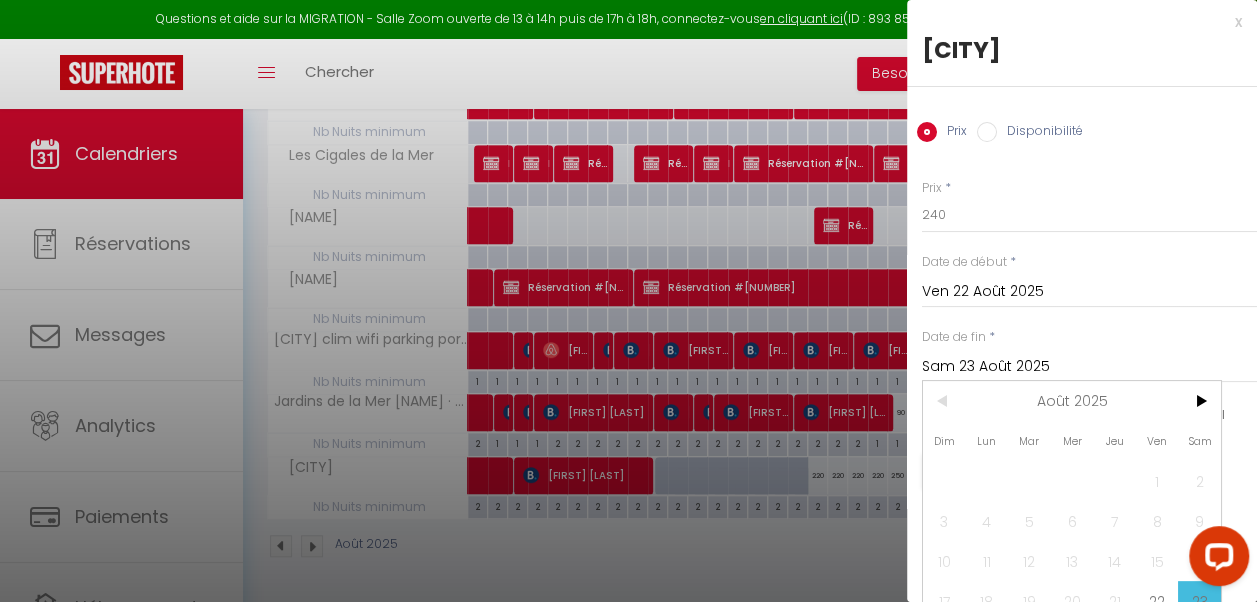 scroll, scrollTop: 114, scrollLeft: 0, axis: vertical 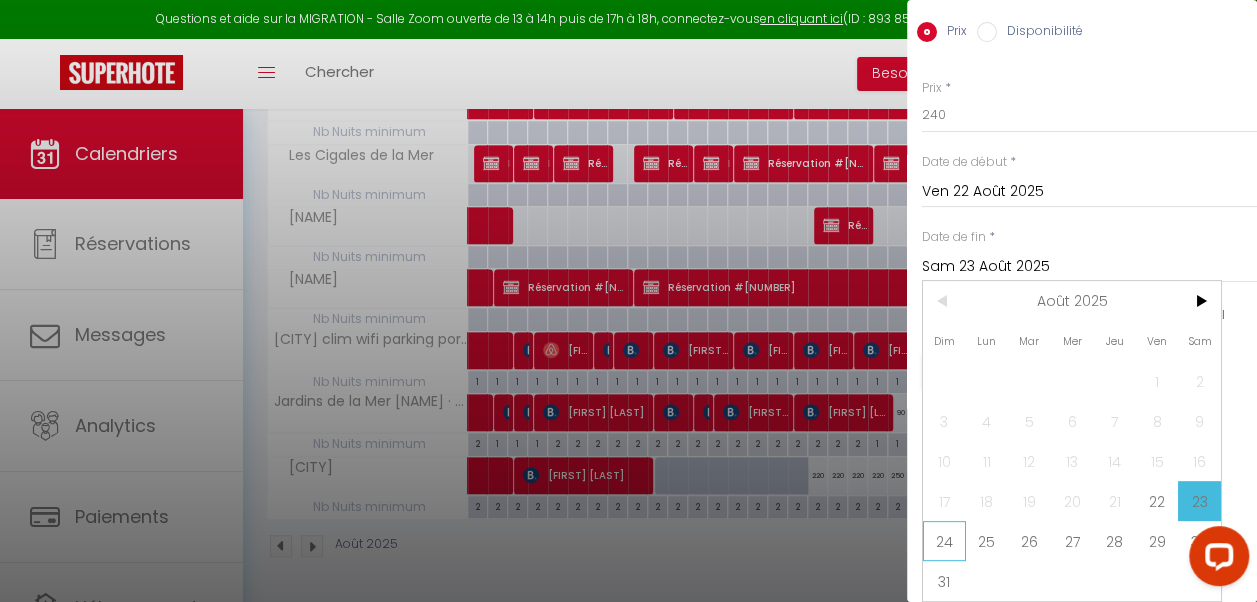 click on "24" at bounding box center [944, 541] 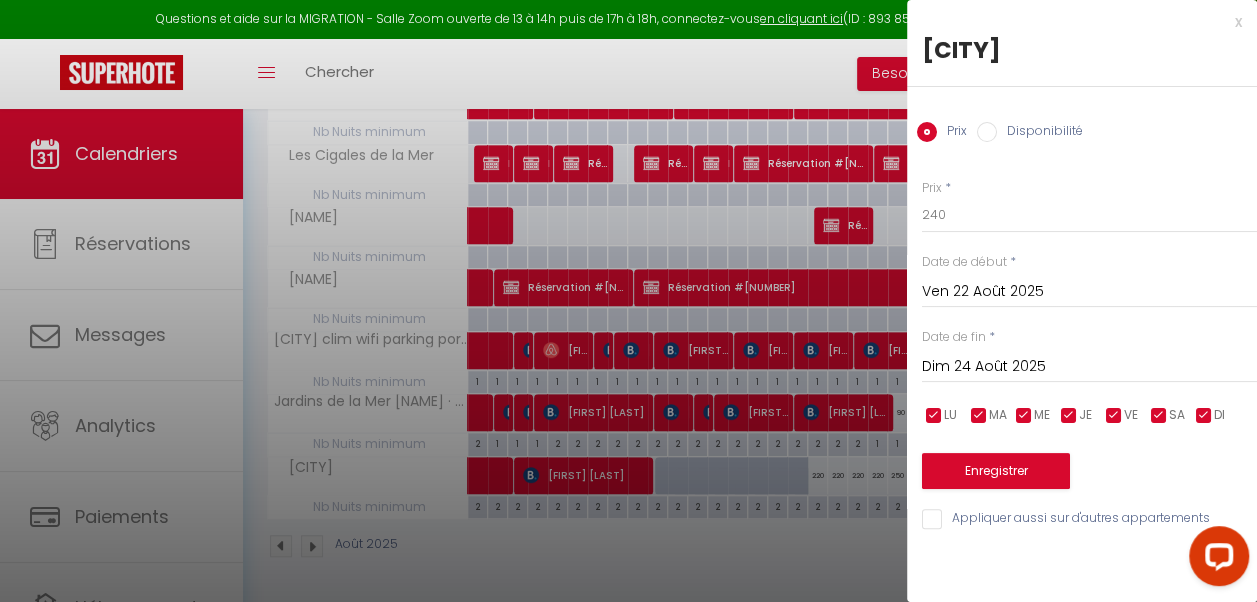 scroll, scrollTop: 0, scrollLeft: 0, axis: both 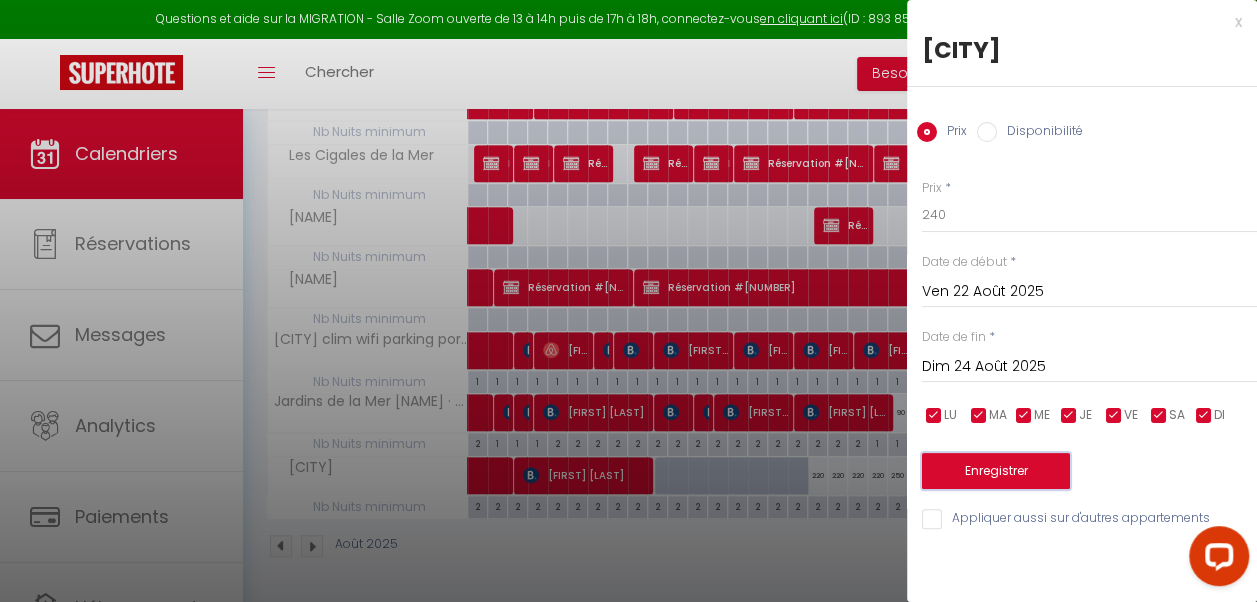 click on "Enregistrer" at bounding box center (996, 471) 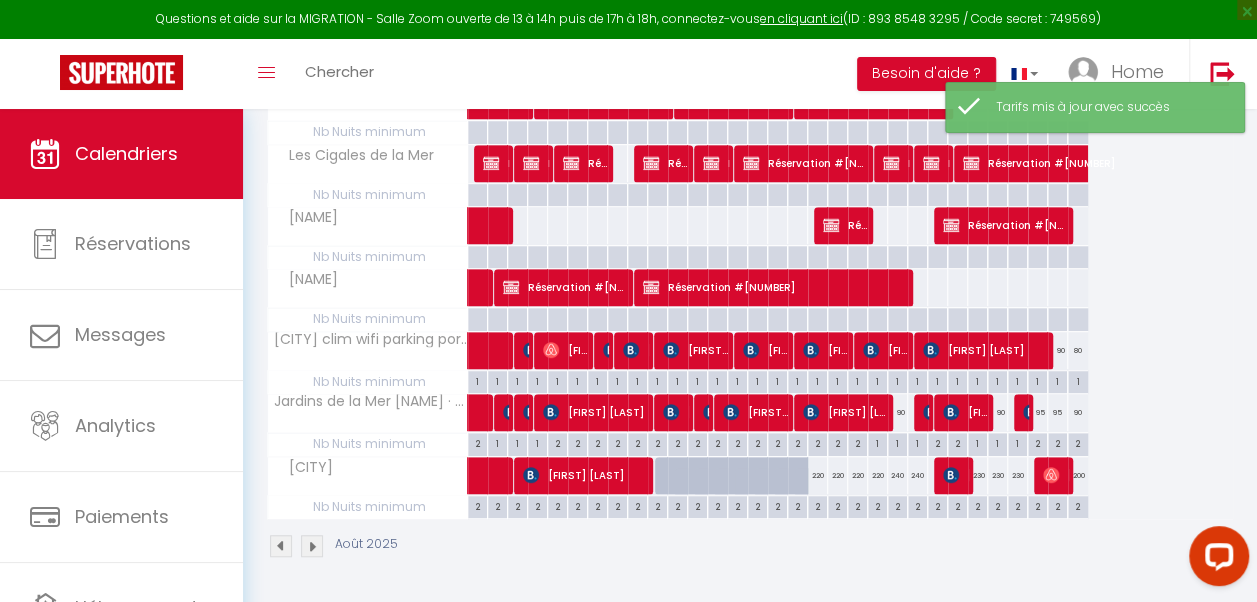 click on "230" at bounding box center (978, 475) 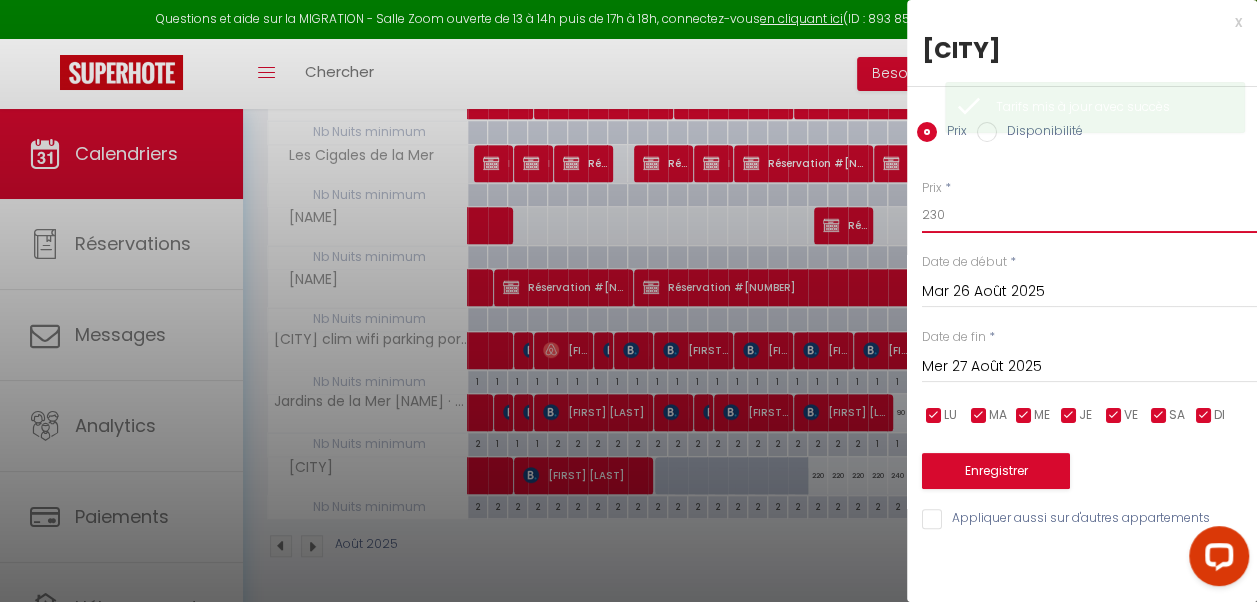 click on "230" at bounding box center [1089, 215] 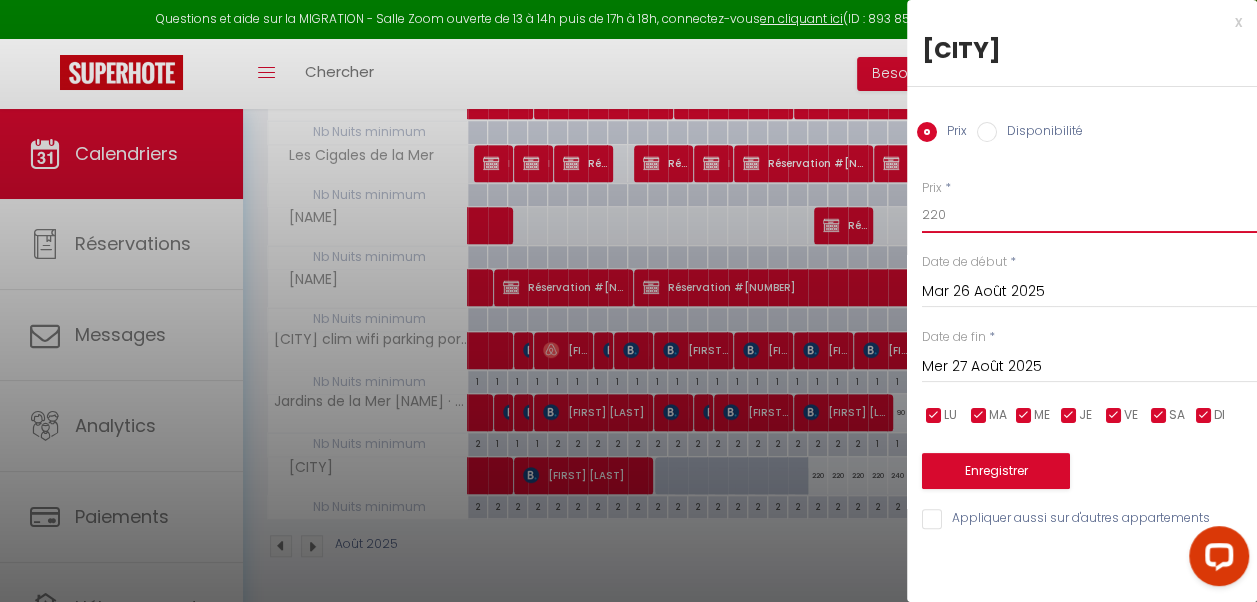 type on "220" 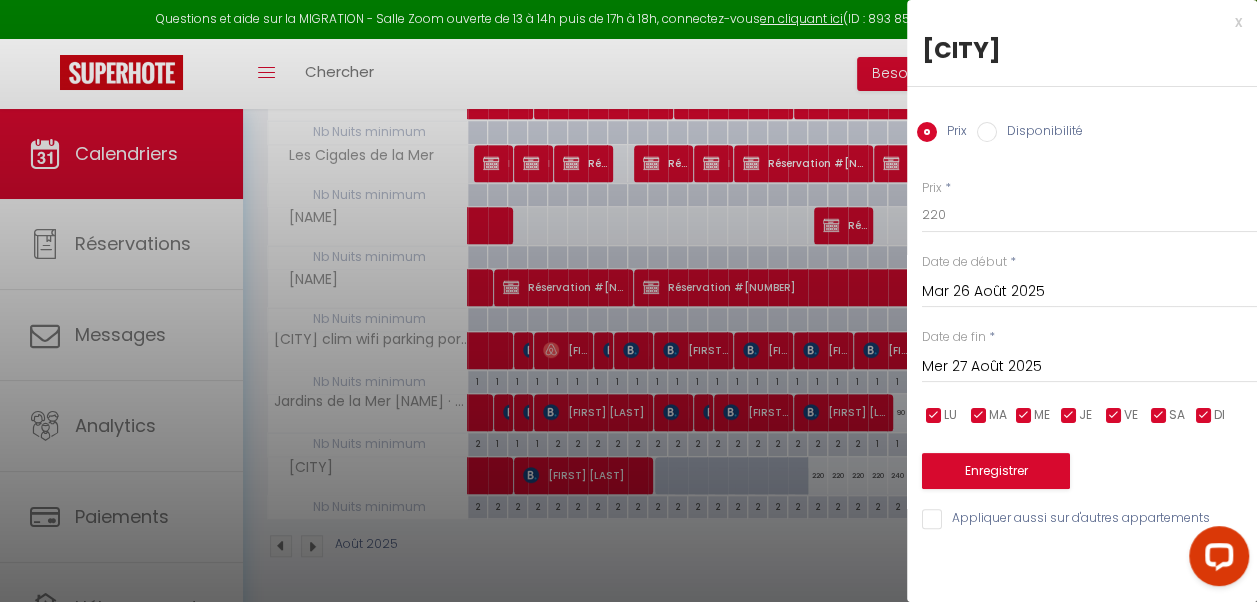 click on "Mer 27 Août 2025" at bounding box center [1089, 367] 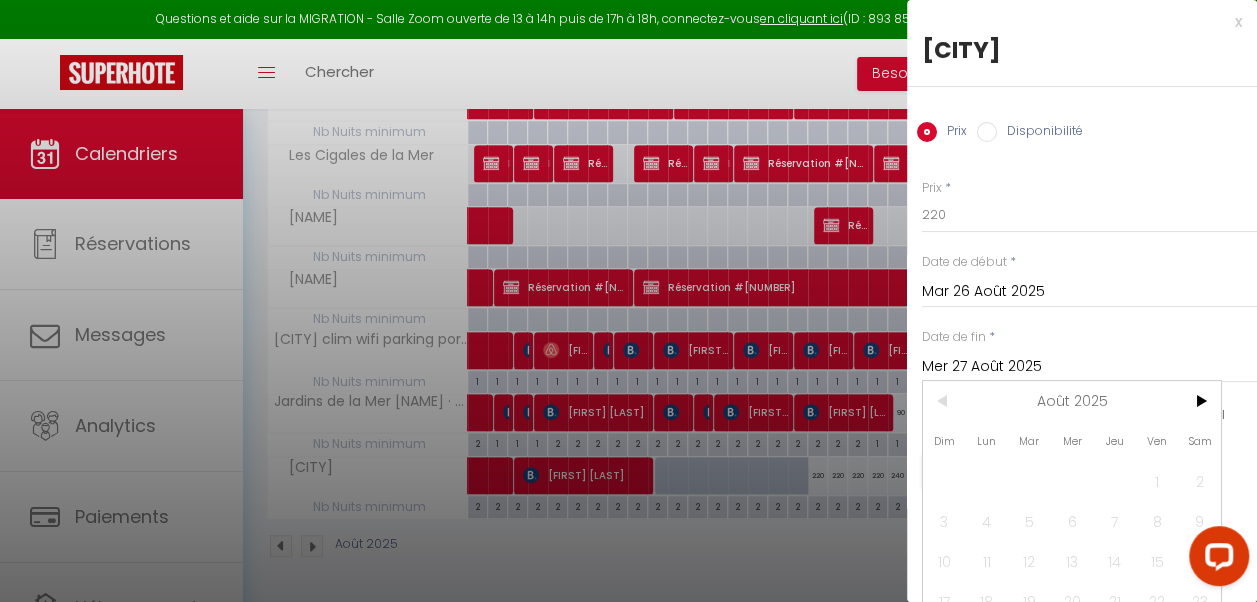 scroll, scrollTop: 114, scrollLeft: 0, axis: vertical 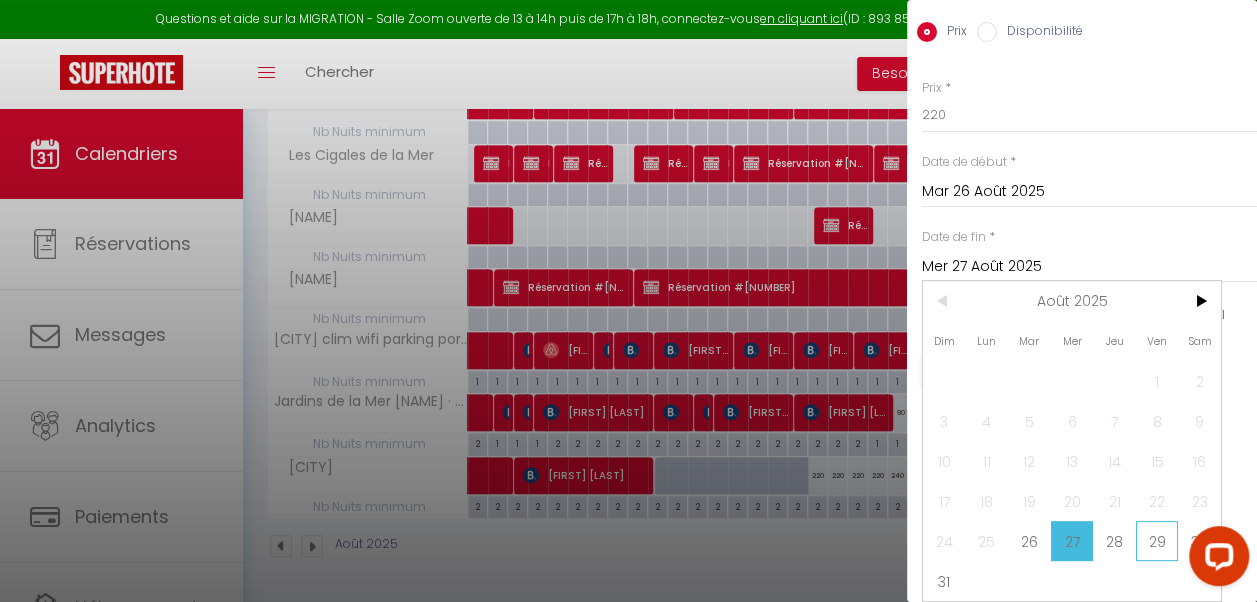 click on "29" at bounding box center (1157, 541) 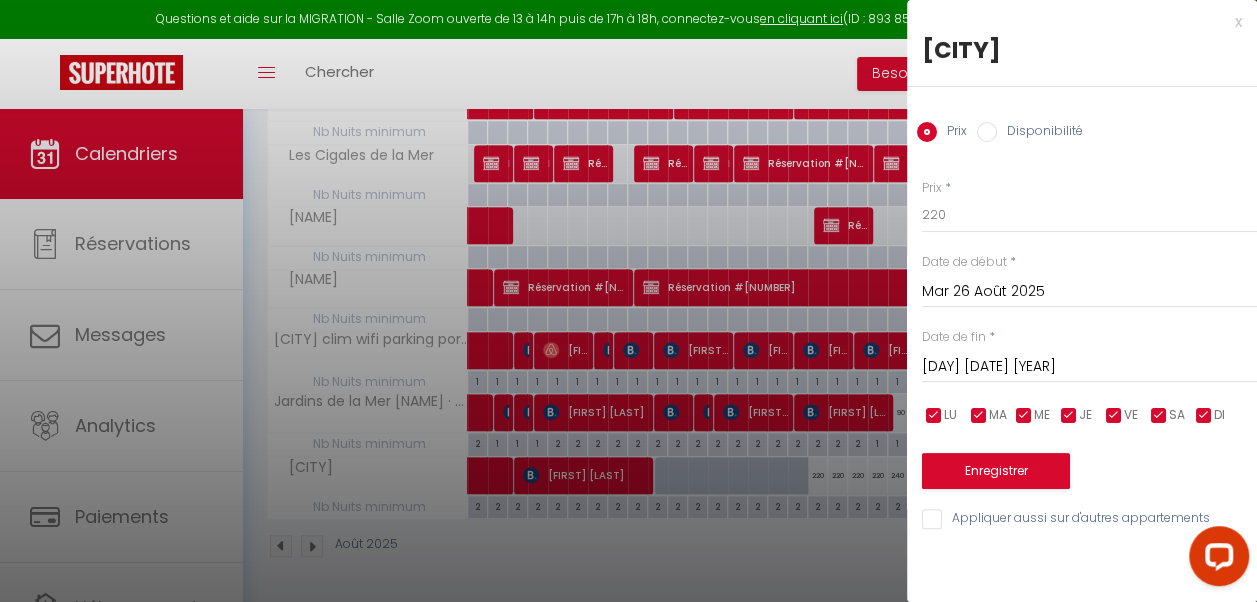 scroll, scrollTop: 0, scrollLeft: 0, axis: both 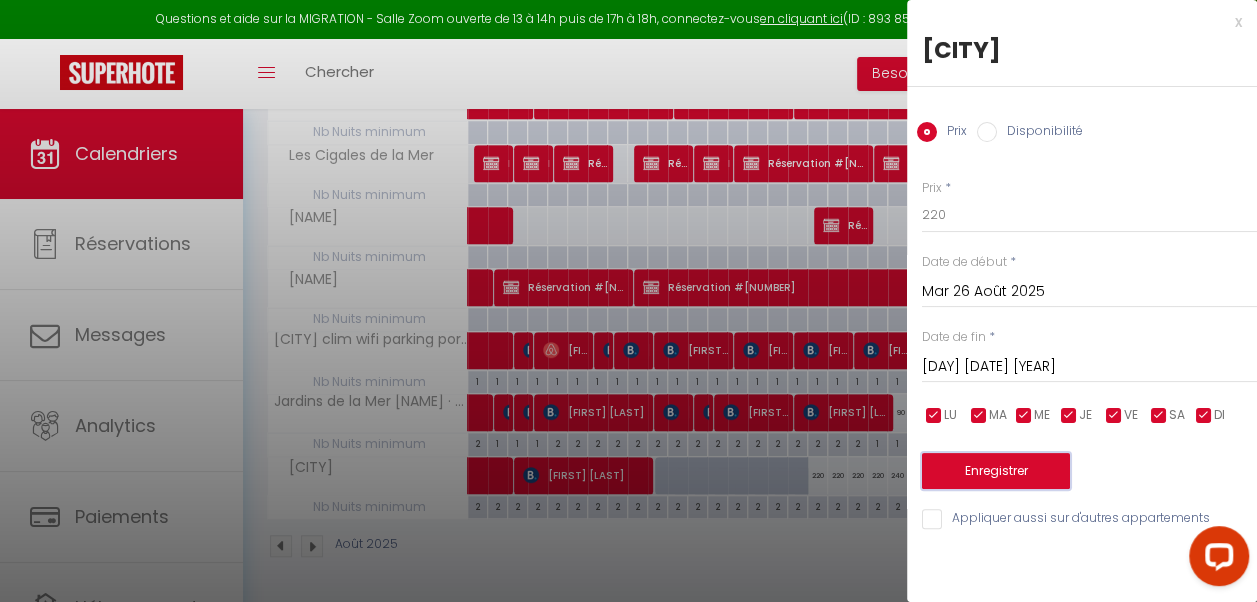 click on "Enregistrer" at bounding box center (996, 471) 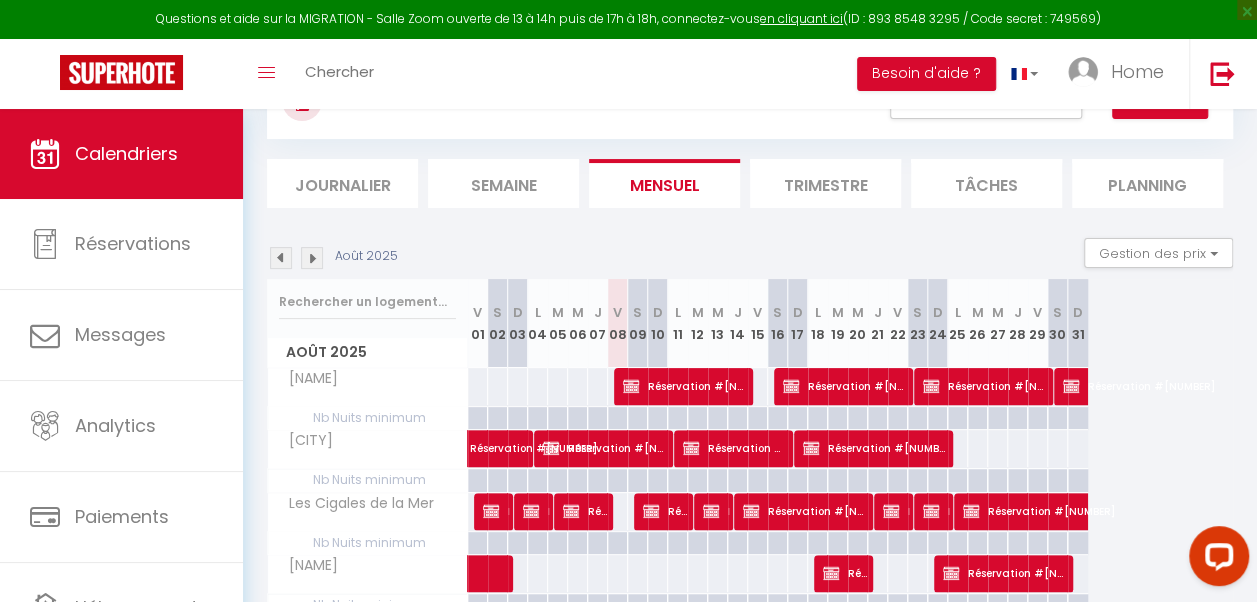 scroll, scrollTop: 64, scrollLeft: 0, axis: vertical 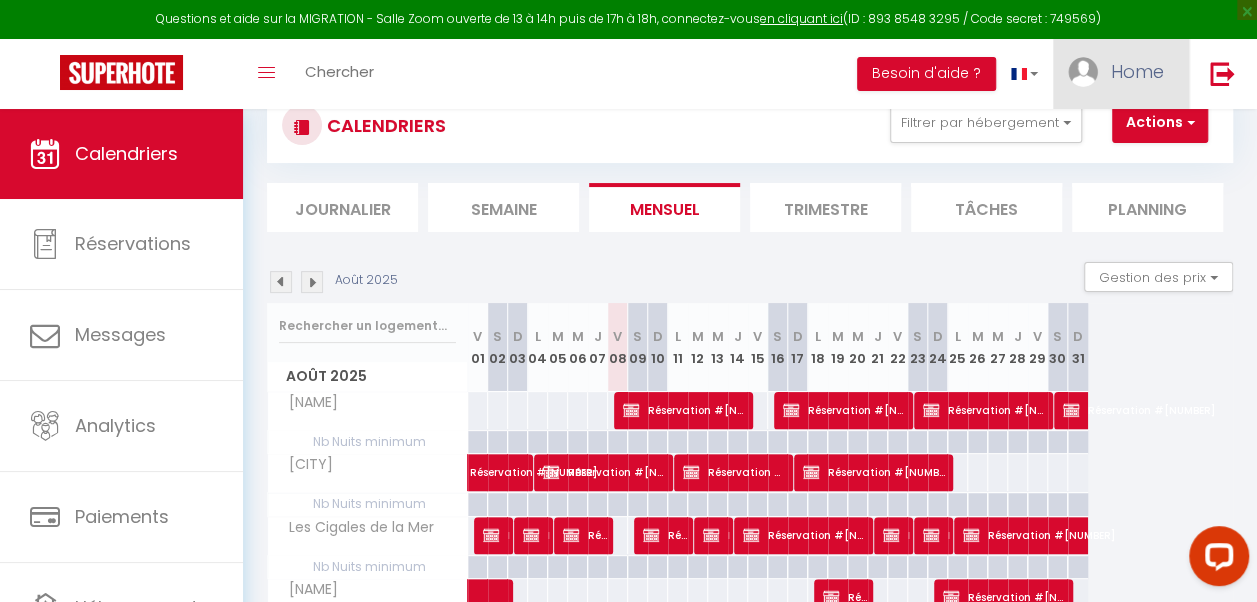 click on "Home" at bounding box center [1137, 71] 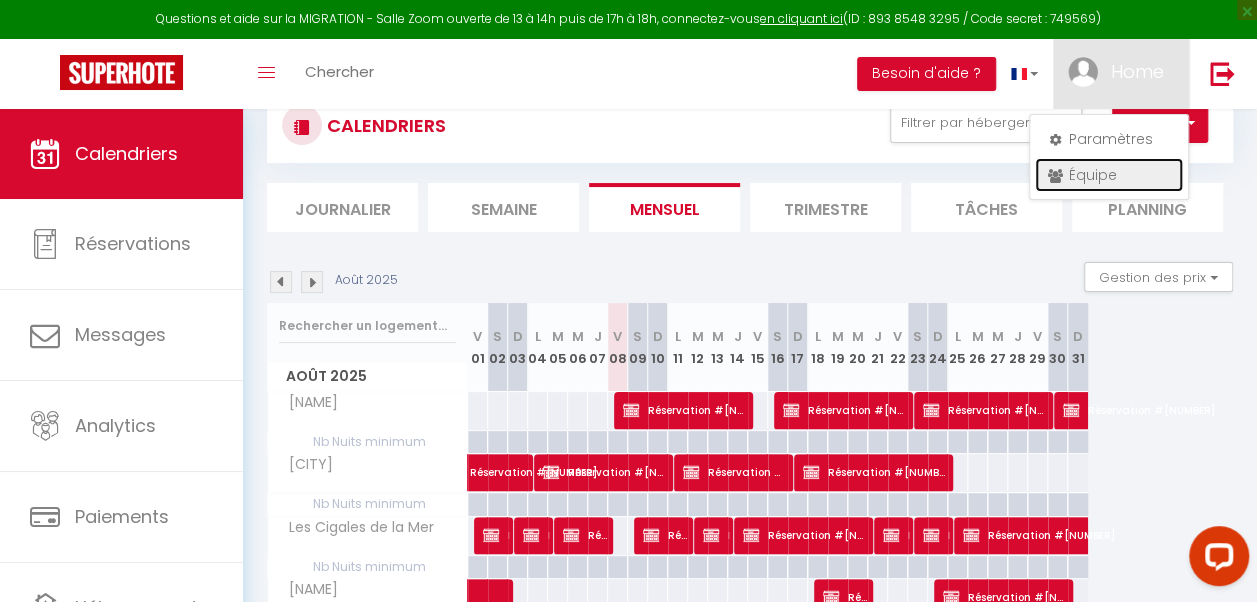 click on "Équipe" at bounding box center (1109, 175) 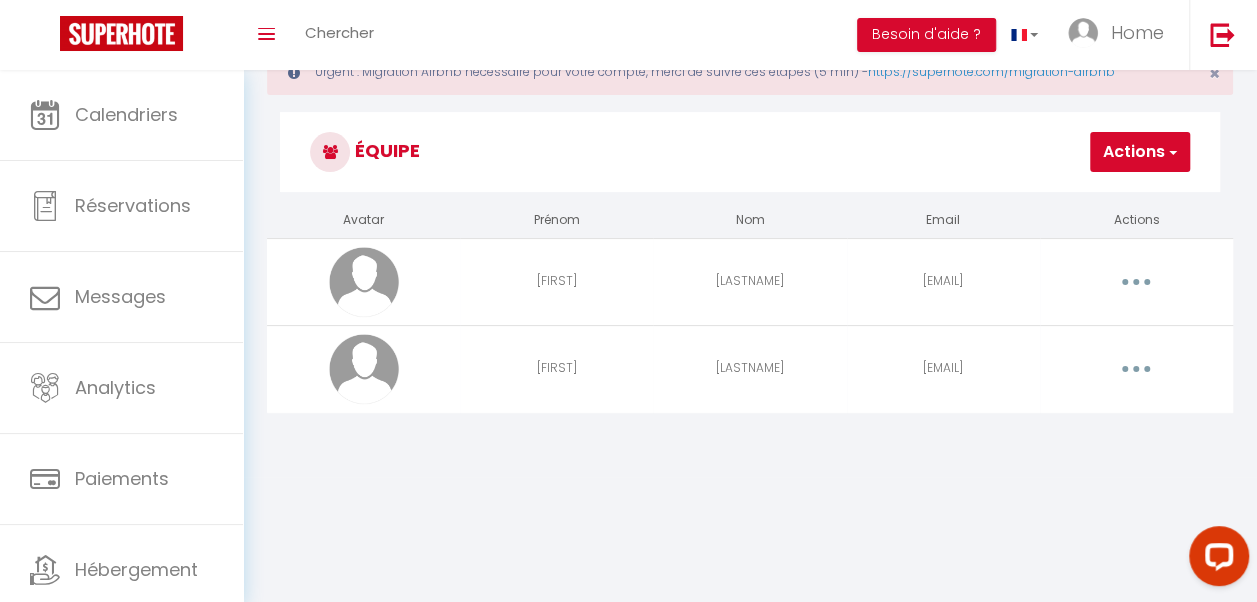 scroll, scrollTop: 109, scrollLeft: 0, axis: vertical 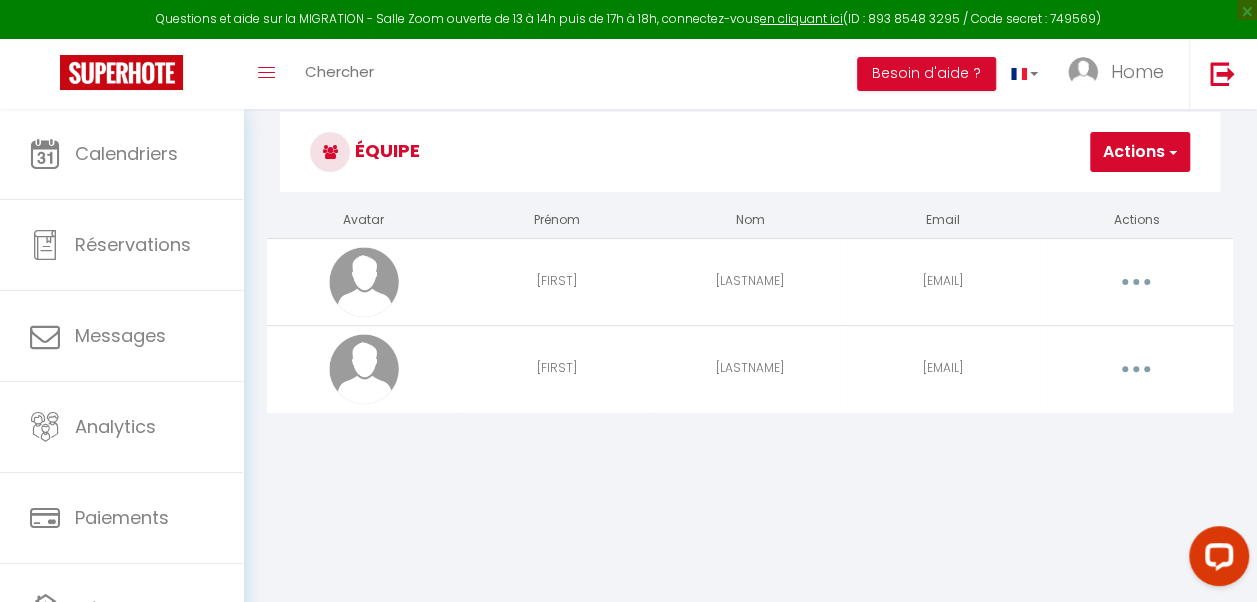click on "Actions" at bounding box center [1140, 152] 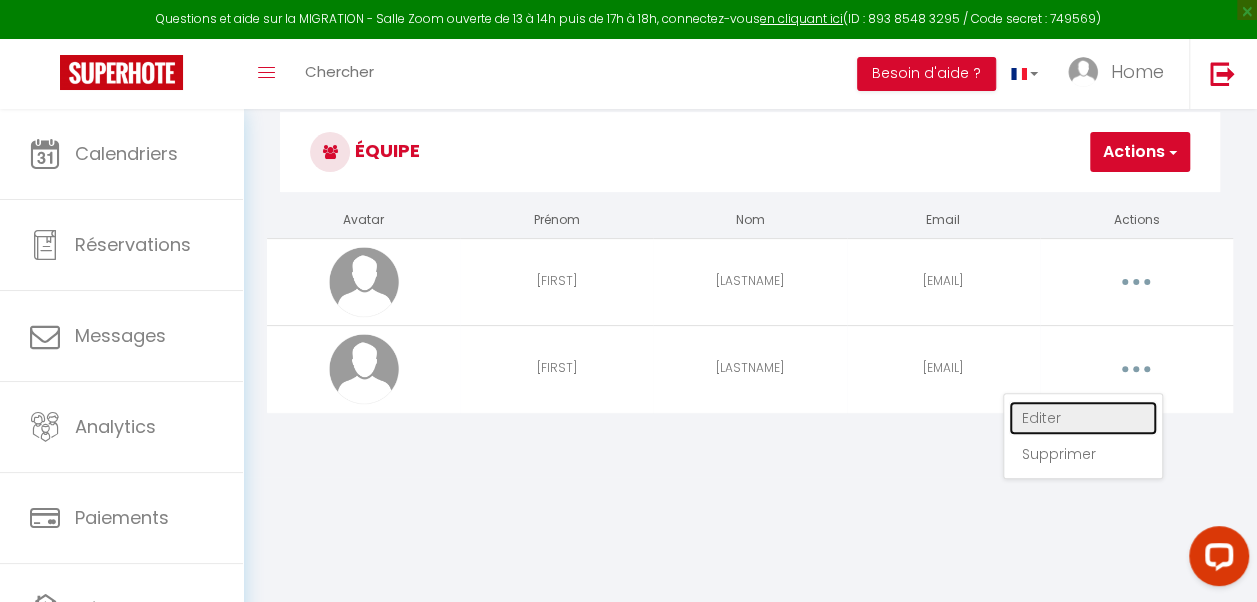 click on "Editer" at bounding box center [1083, 418] 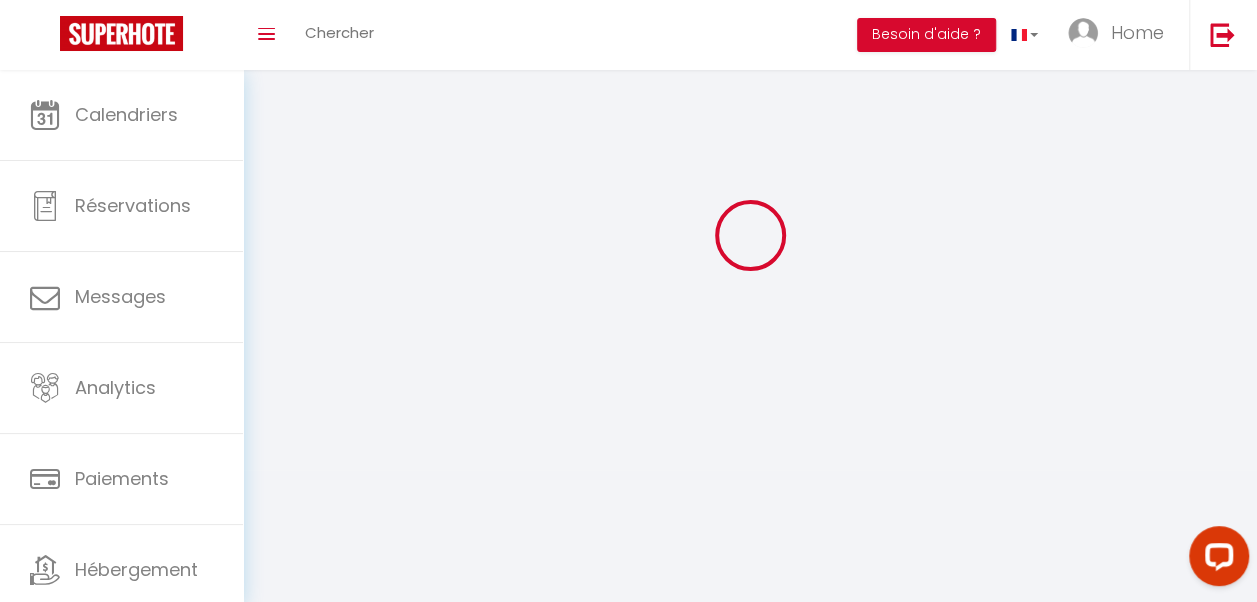 type on "[FIRST]" 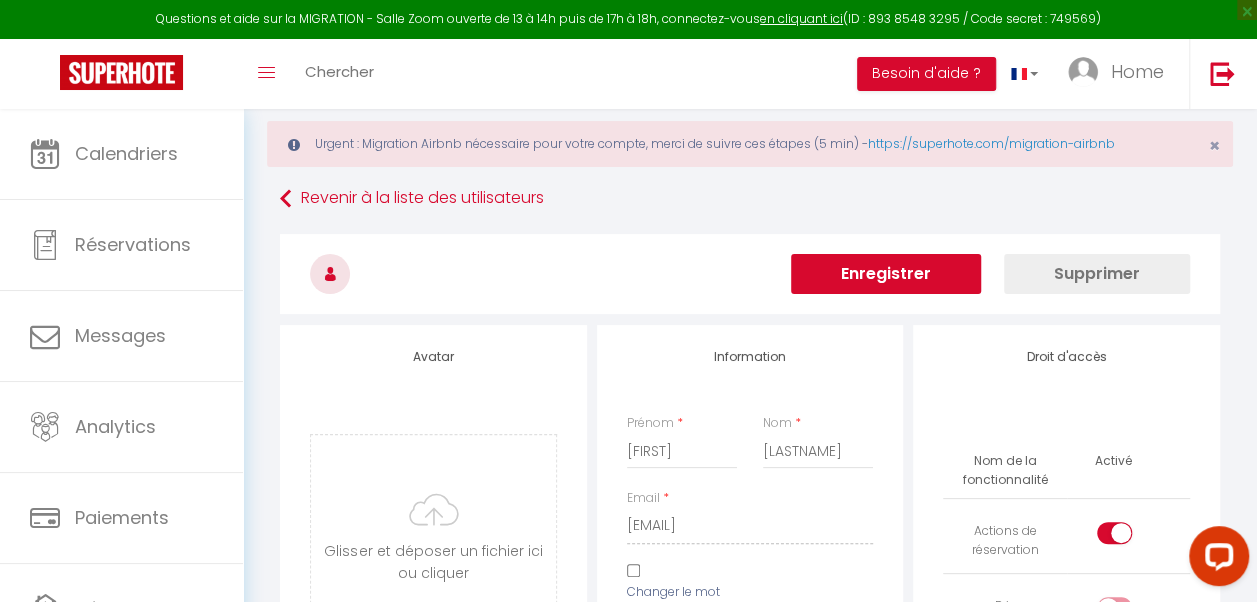 scroll, scrollTop: 0, scrollLeft: 0, axis: both 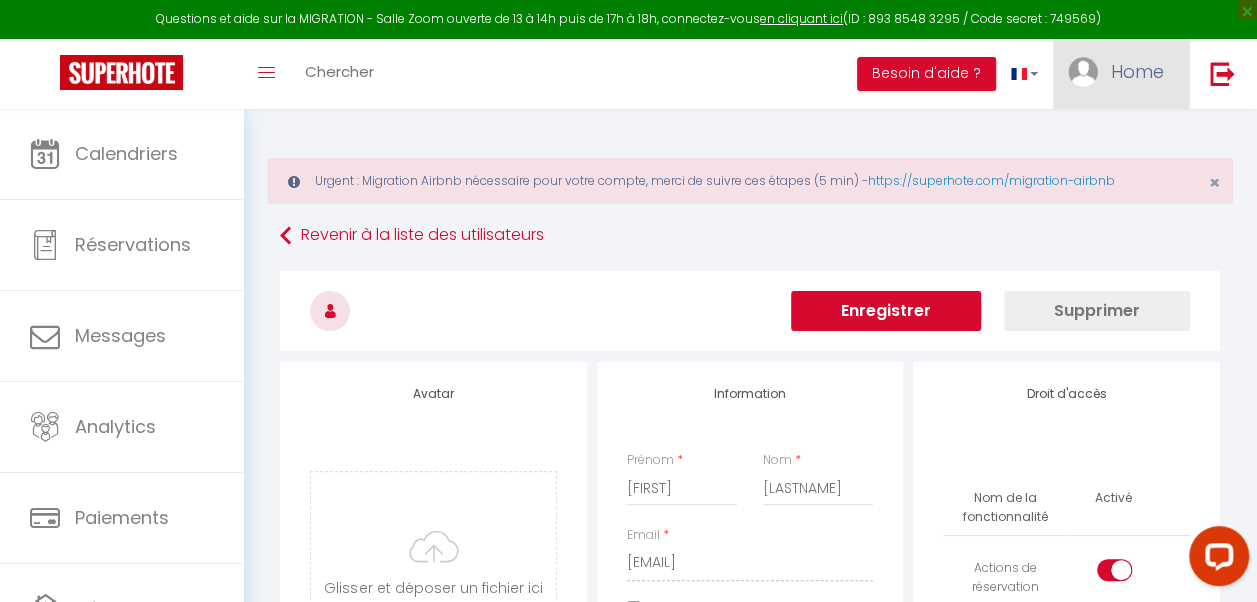 click on "Home" at bounding box center (1137, 71) 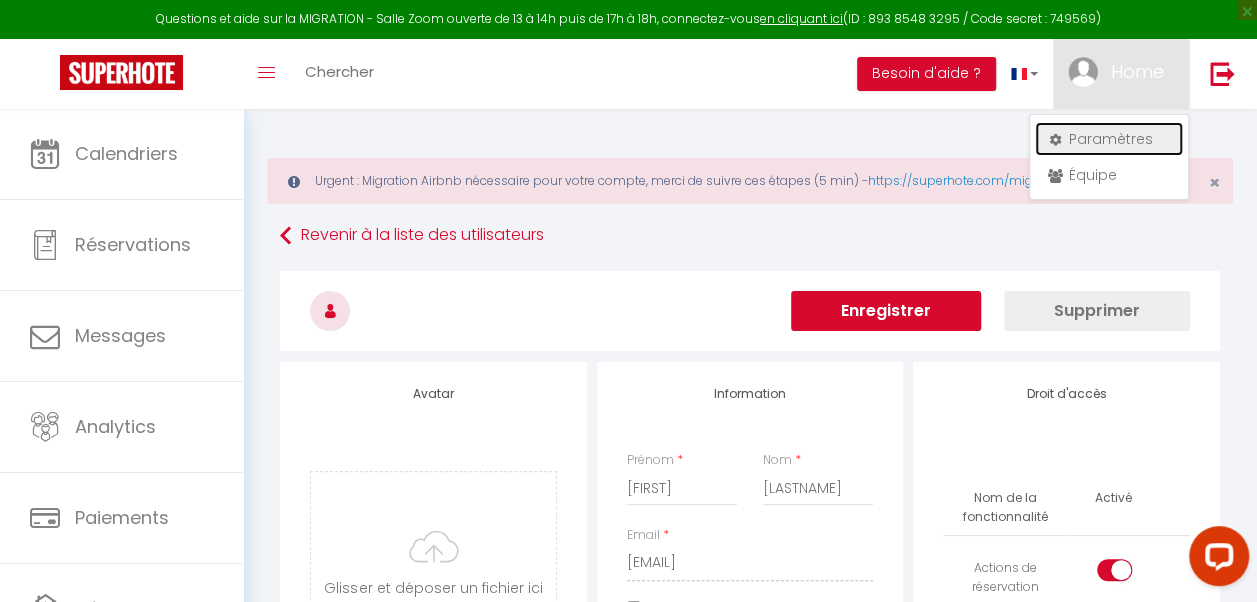 click on "Paramètres" at bounding box center (1109, 139) 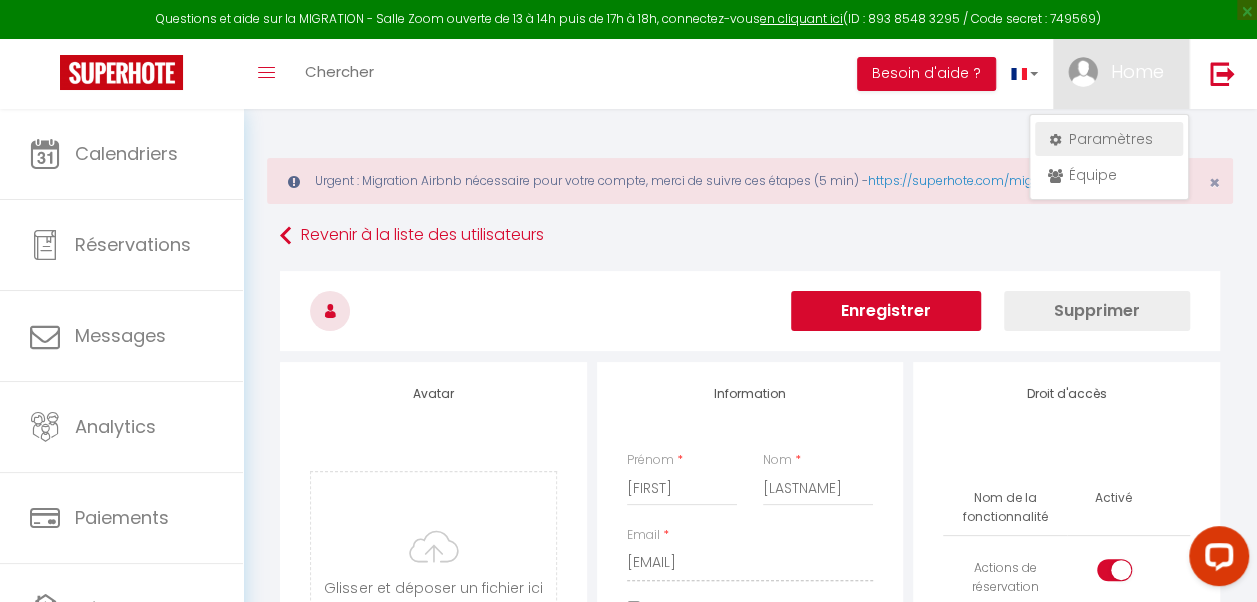 select on "fr" 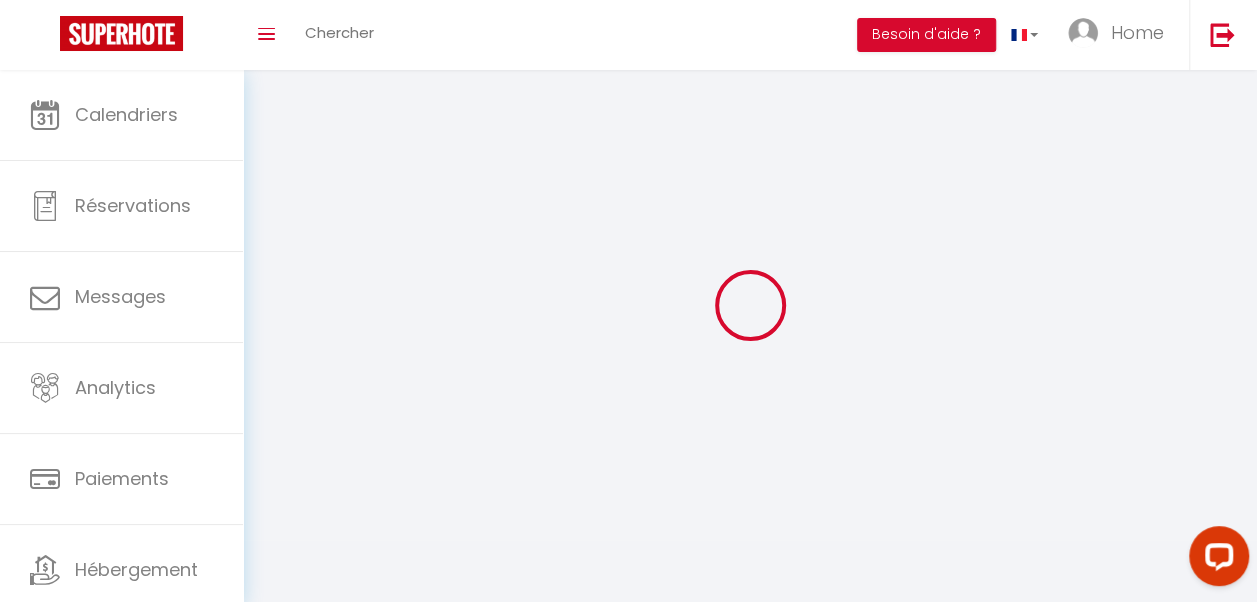 type on "Home" 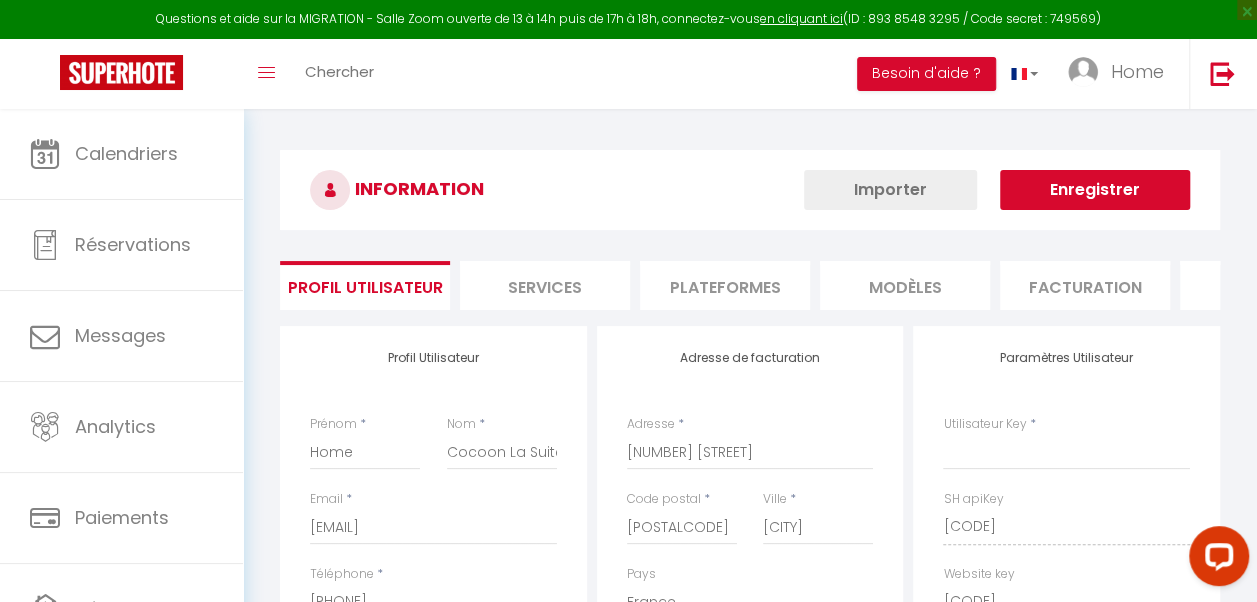 select on "fr" 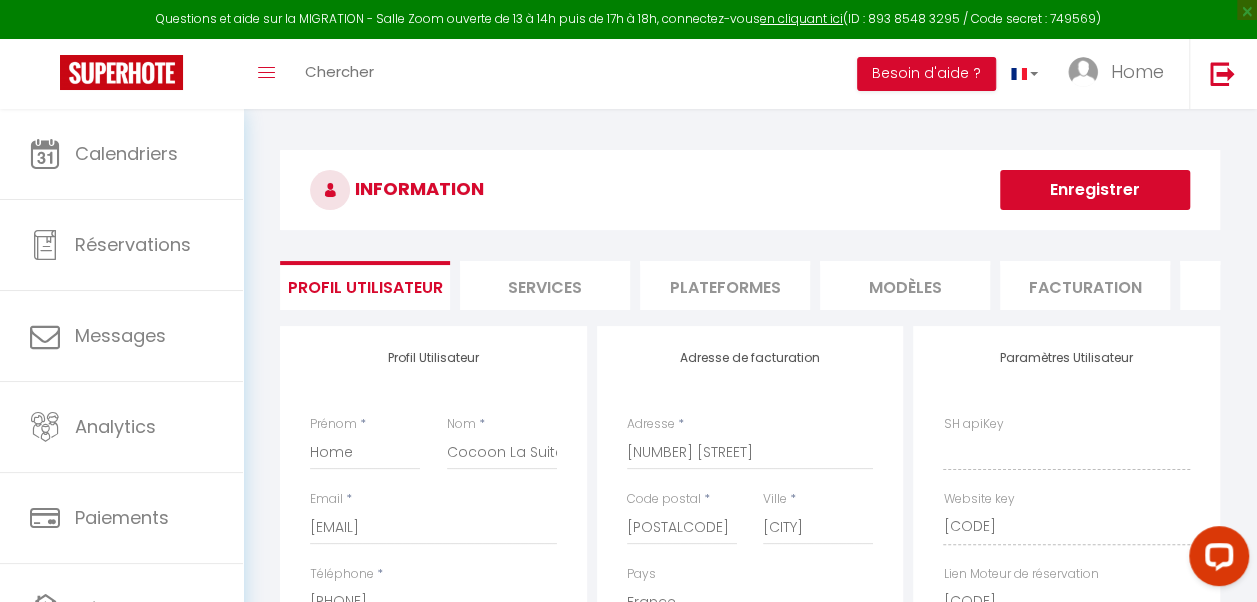 type on "[CODE]" 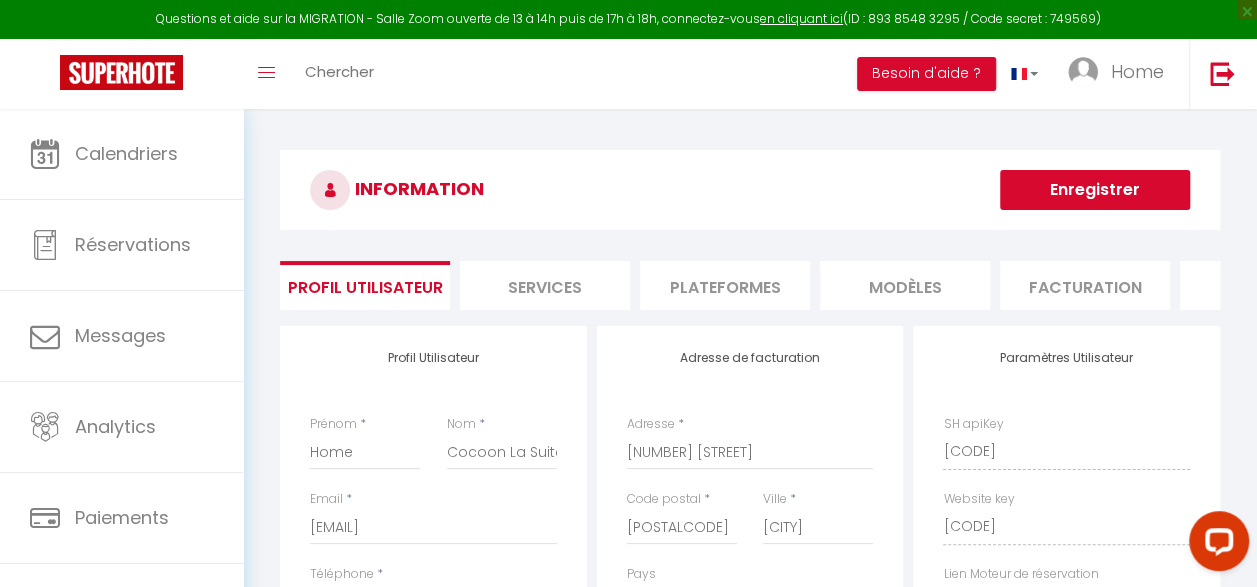 click on "Plateformes" at bounding box center (725, 285) 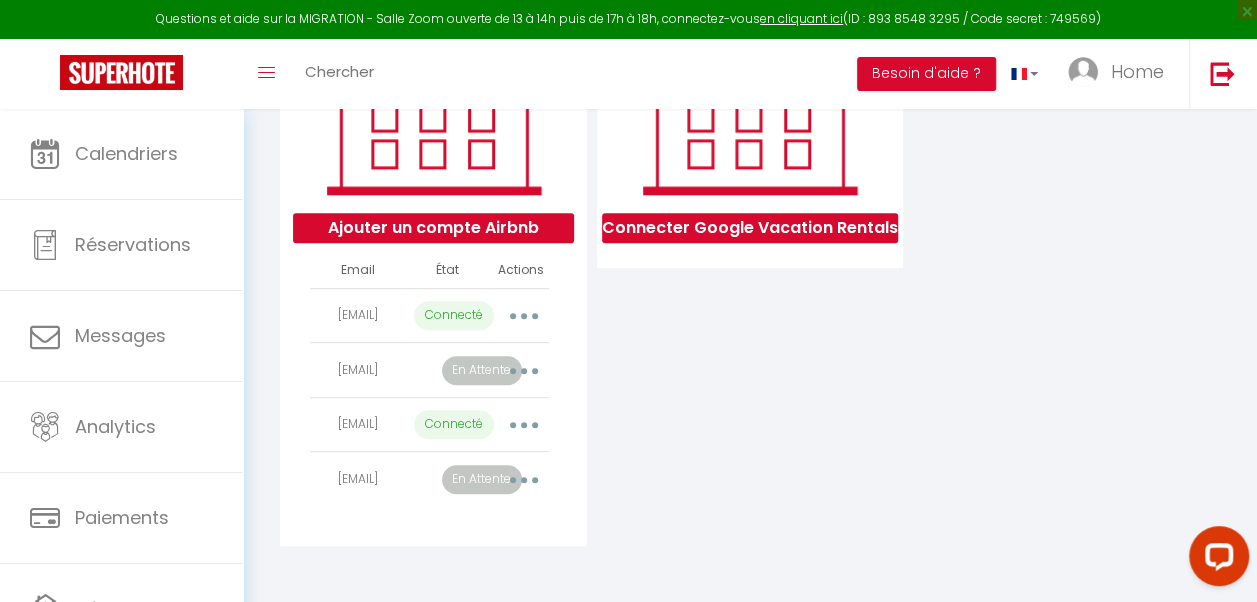 scroll, scrollTop: 367, scrollLeft: 0, axis: vertical 